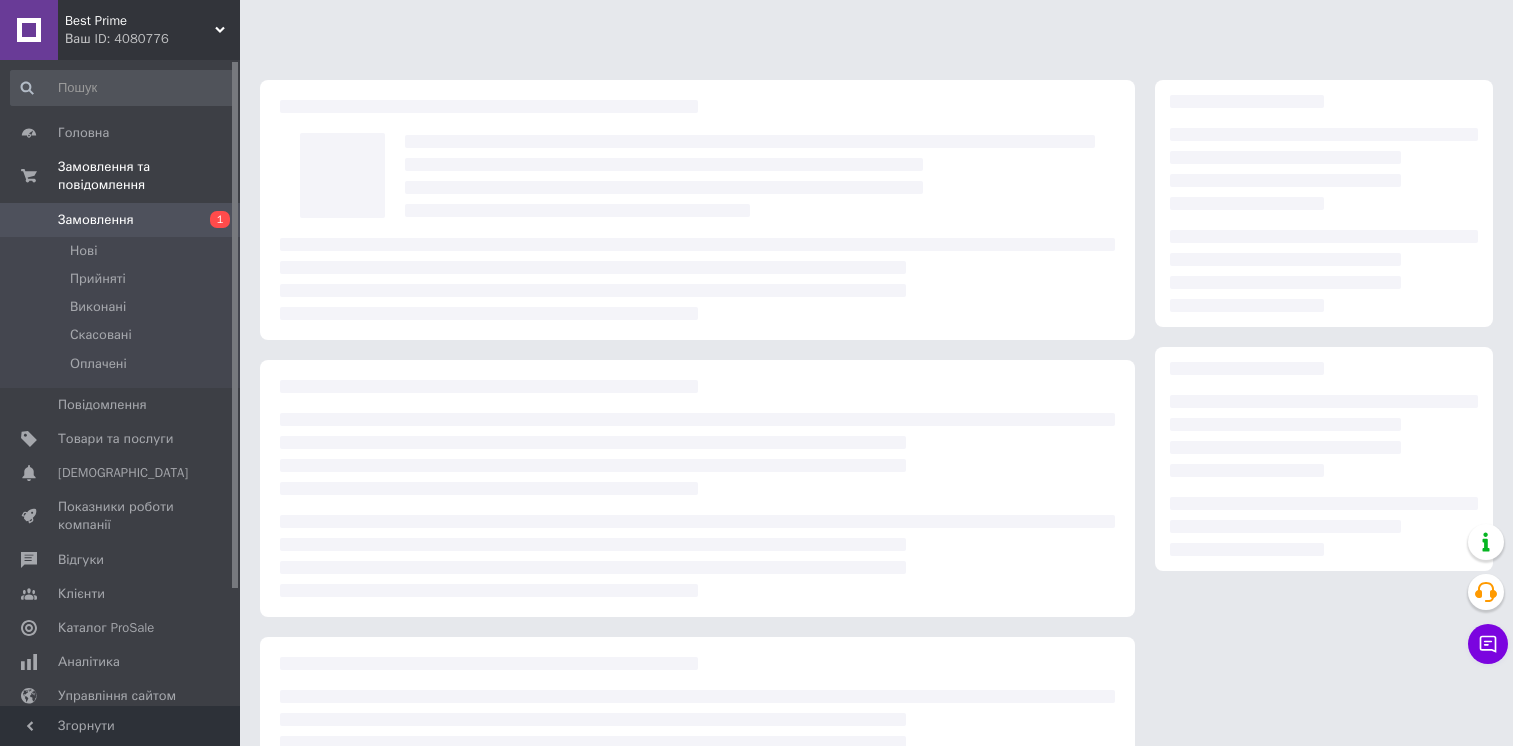 scroll, scrollTop: 0, scrollLeft: 0, axis: both 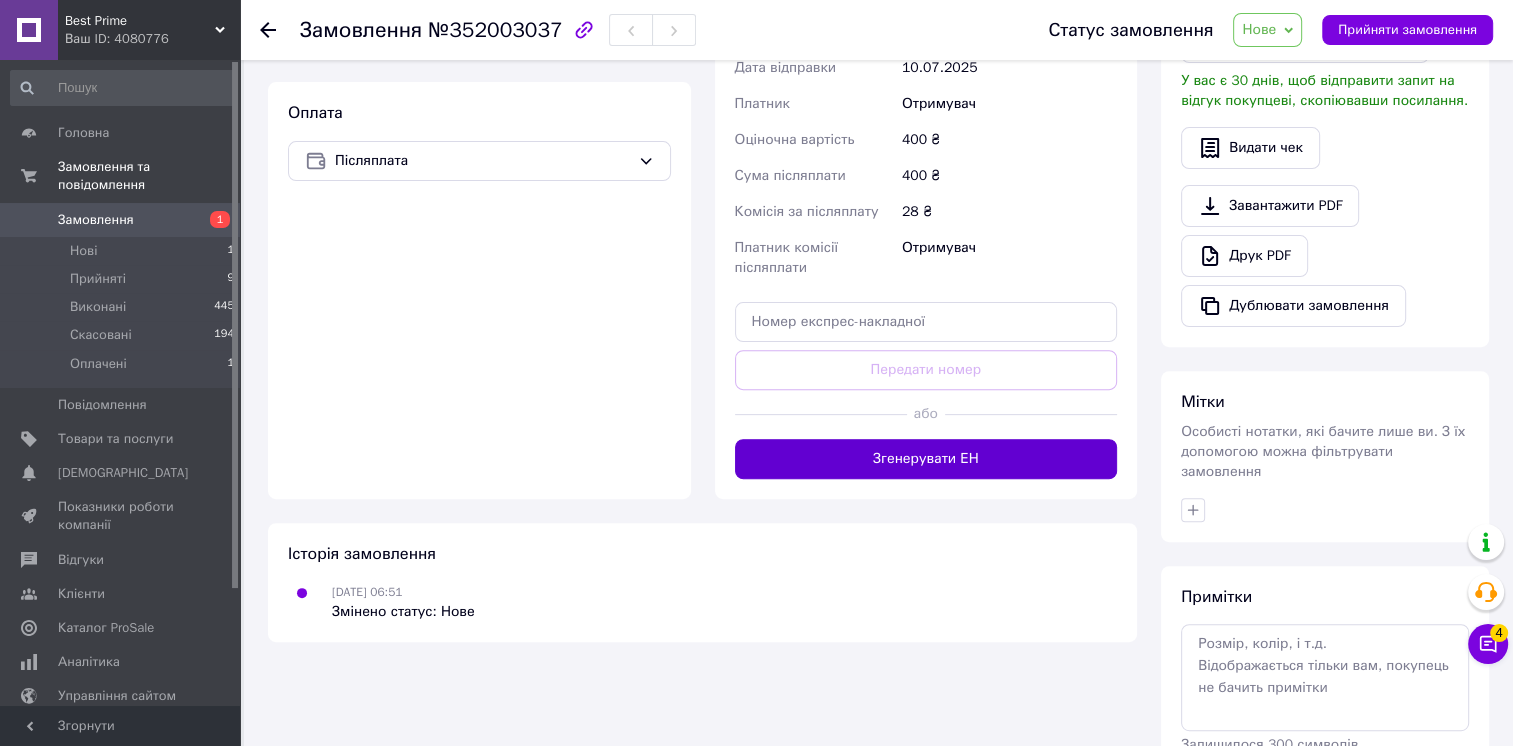 click on "Згенерувати ЕН" at bounding box center [926, 459] 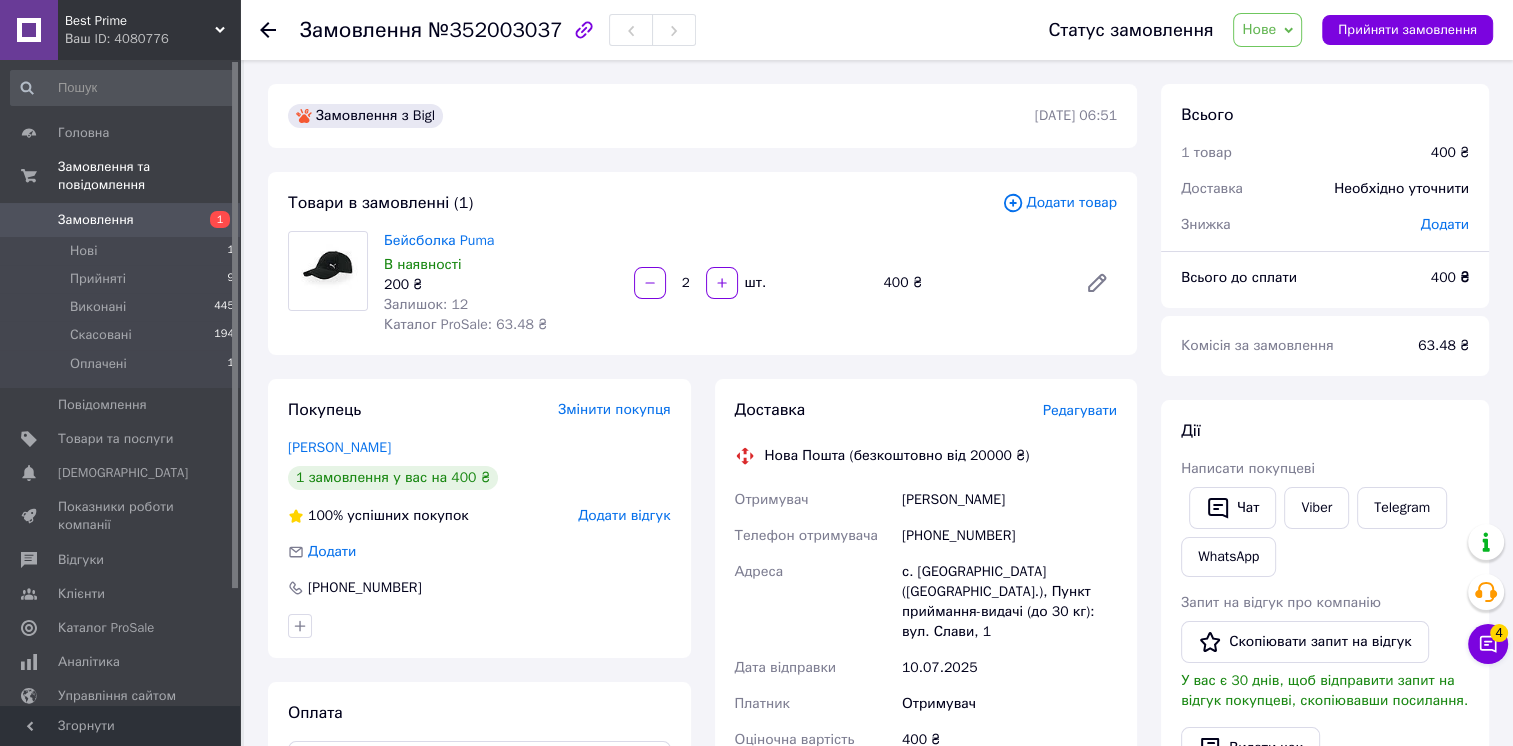 scroll, scrollTop: 0, scrollLeft: 0, axis: both 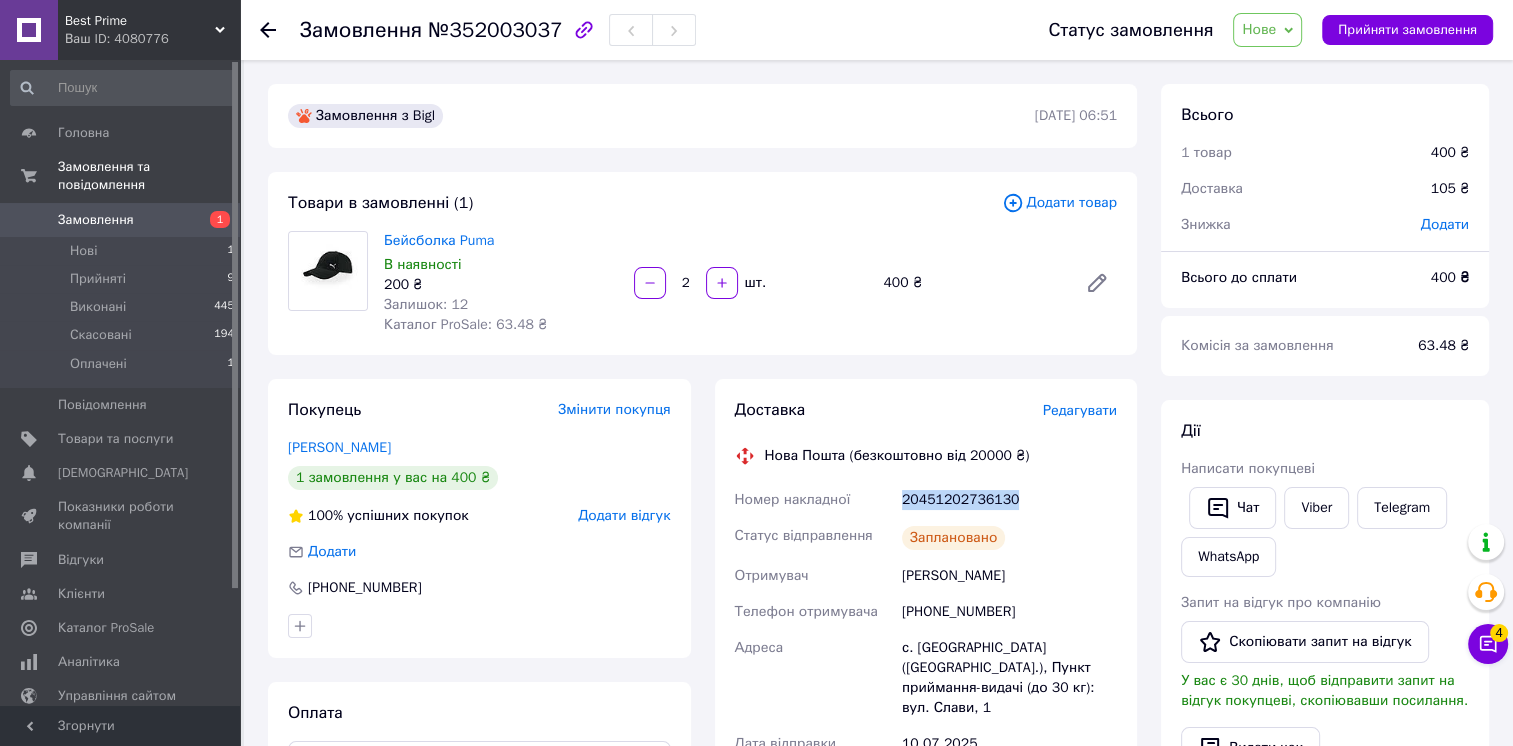 drag, startPoint x: 1016, startPoint y: 495, endPoint x: 875, endPoint y: 496, distance: 141.00354 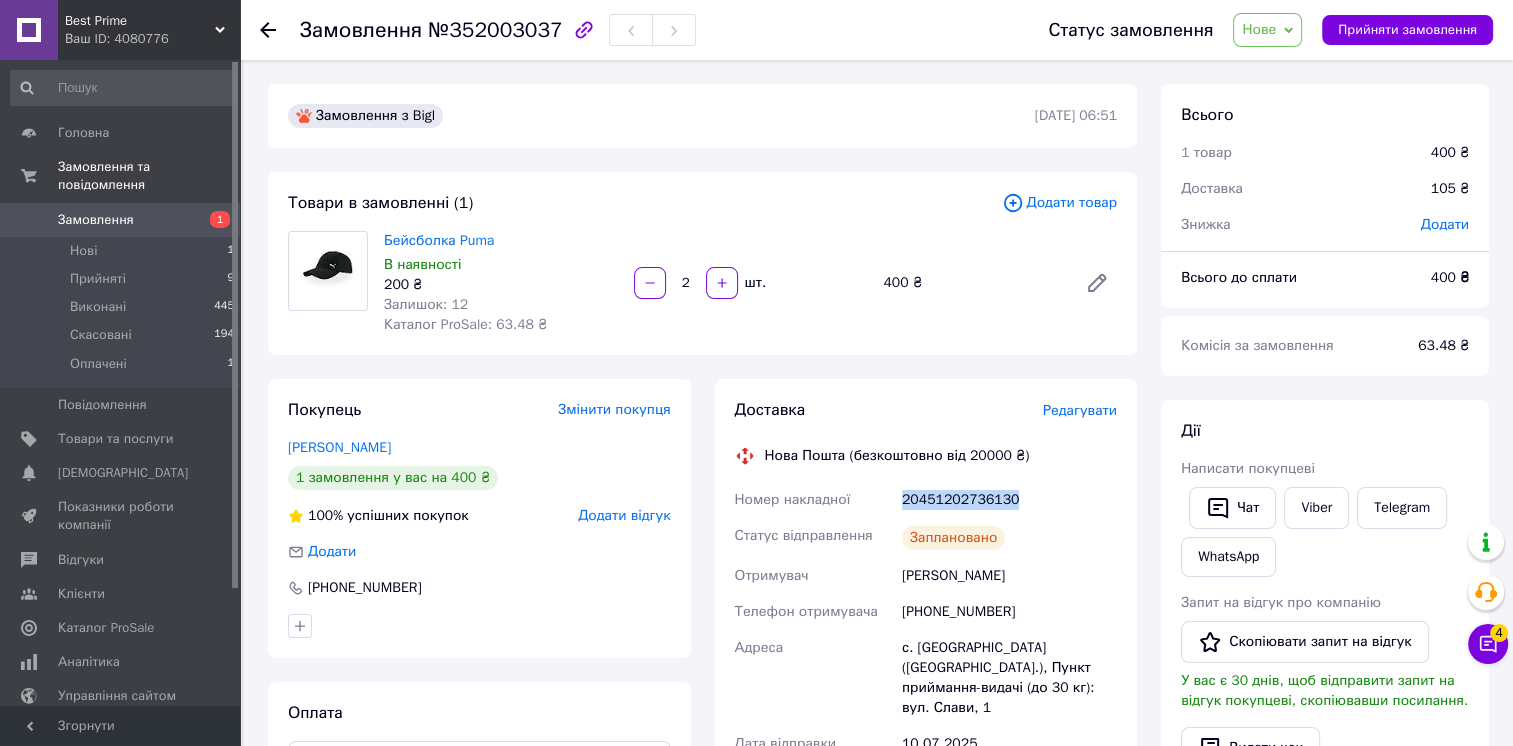 click on "Номер накладної 20451202736130 Статус відправлення Заплановано Отримувач Васильєва Діана Телефон отримувача +380685506812 Адреса с. Підвисоке (Кіровоградська обл.), Пункт приймання-видачі (до 30 кг): вул. Слави, 1 Дата відправки 10.07.2025 Платник Отримувач Оціночна вартість 400 ₴ Сума післяплати 400 ₴ Комісія за післяплату 28 ₴ Платник комісії післяплати Отримувач Вартість доставки 105 ₴" at bounding box center [926, 740] 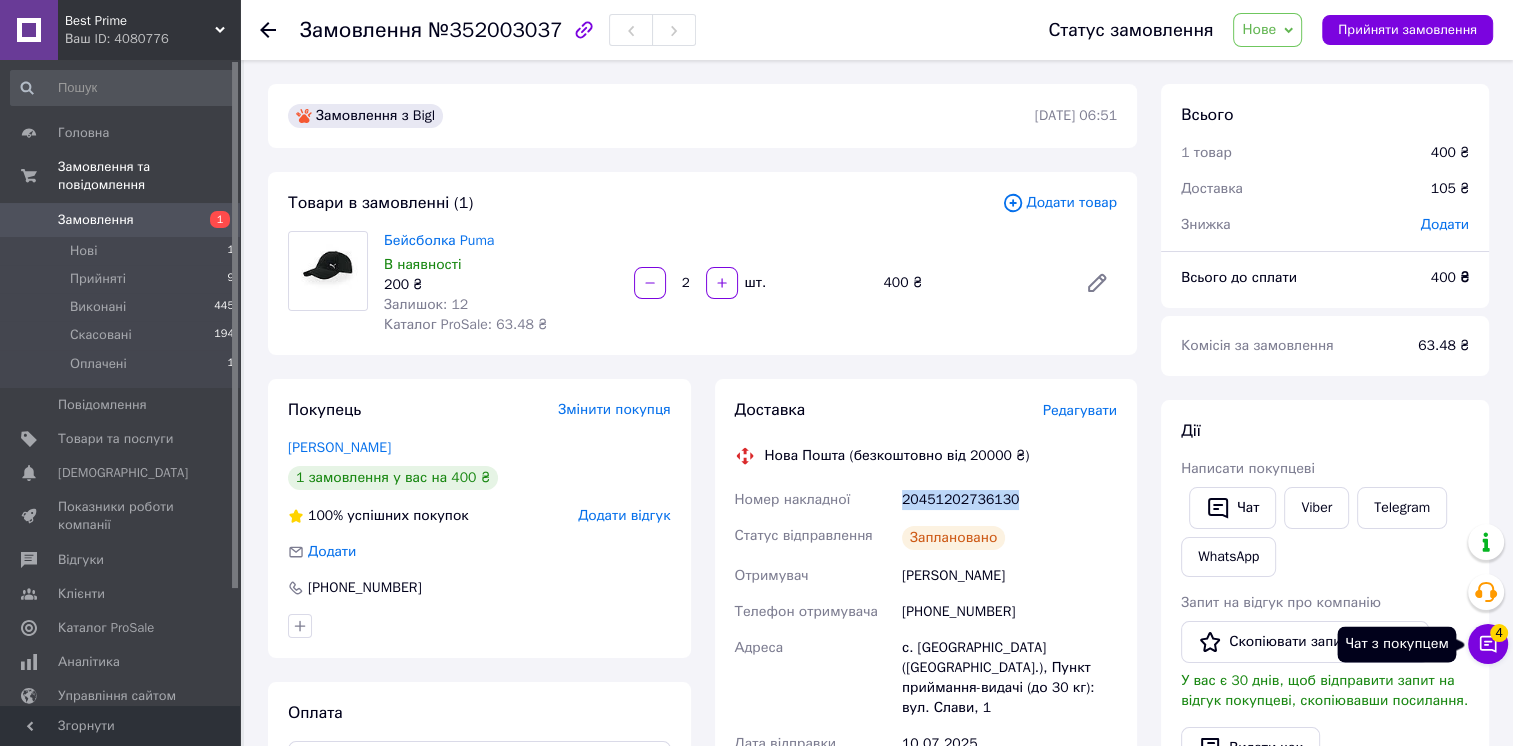 click 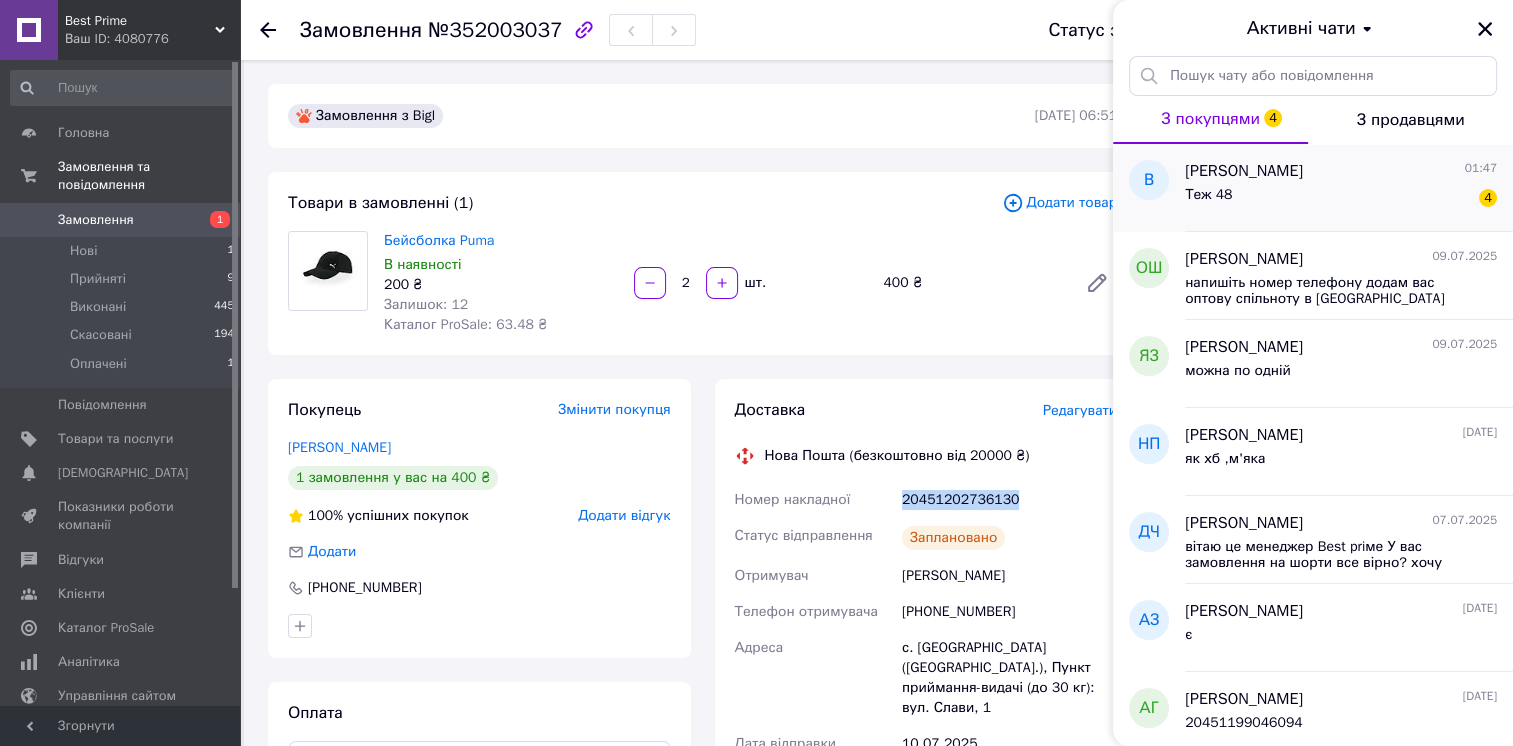 click on "Володимир  Піщанський" at bounding box center (1244, 171) 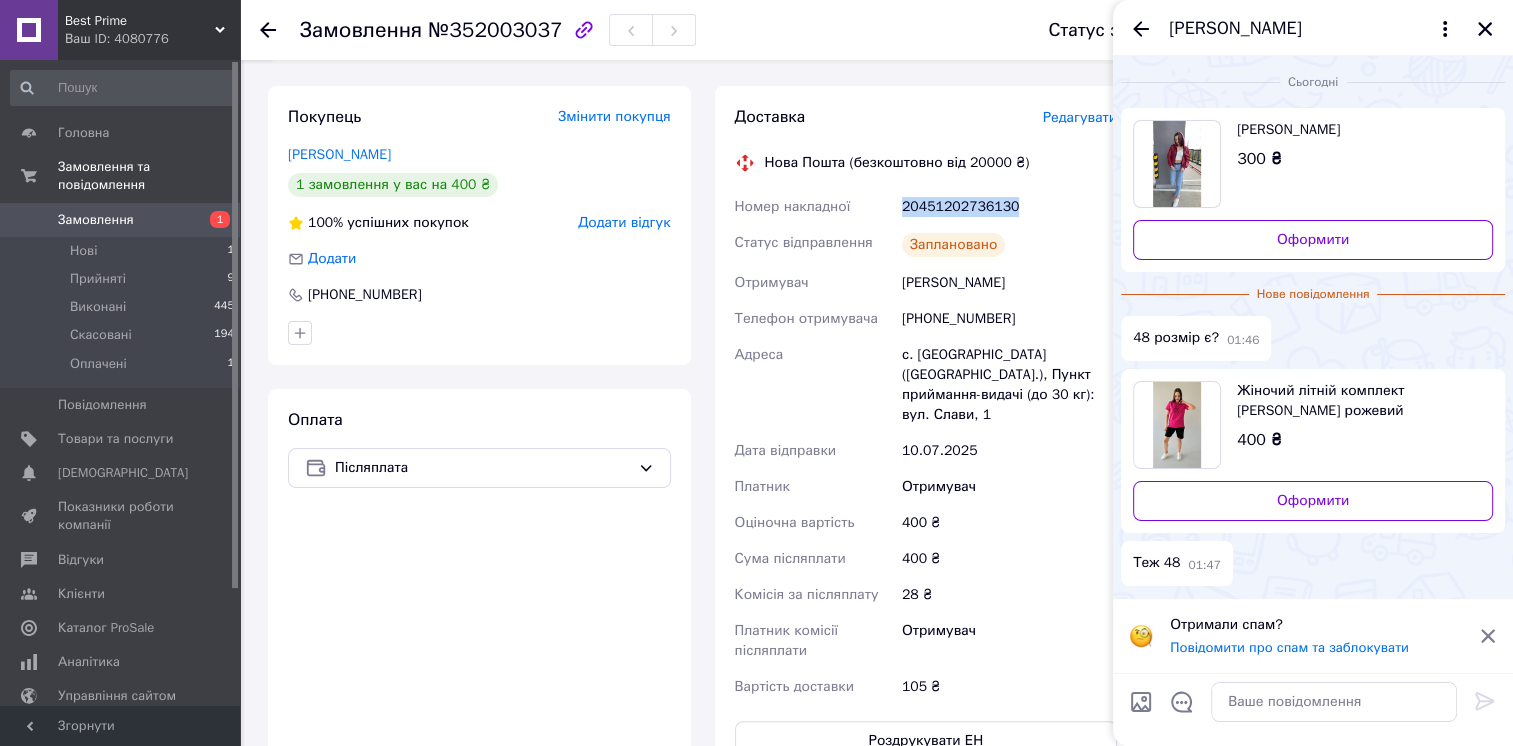 scroll, scrollTop: 300, scrollLeft: 0, axis: vertical 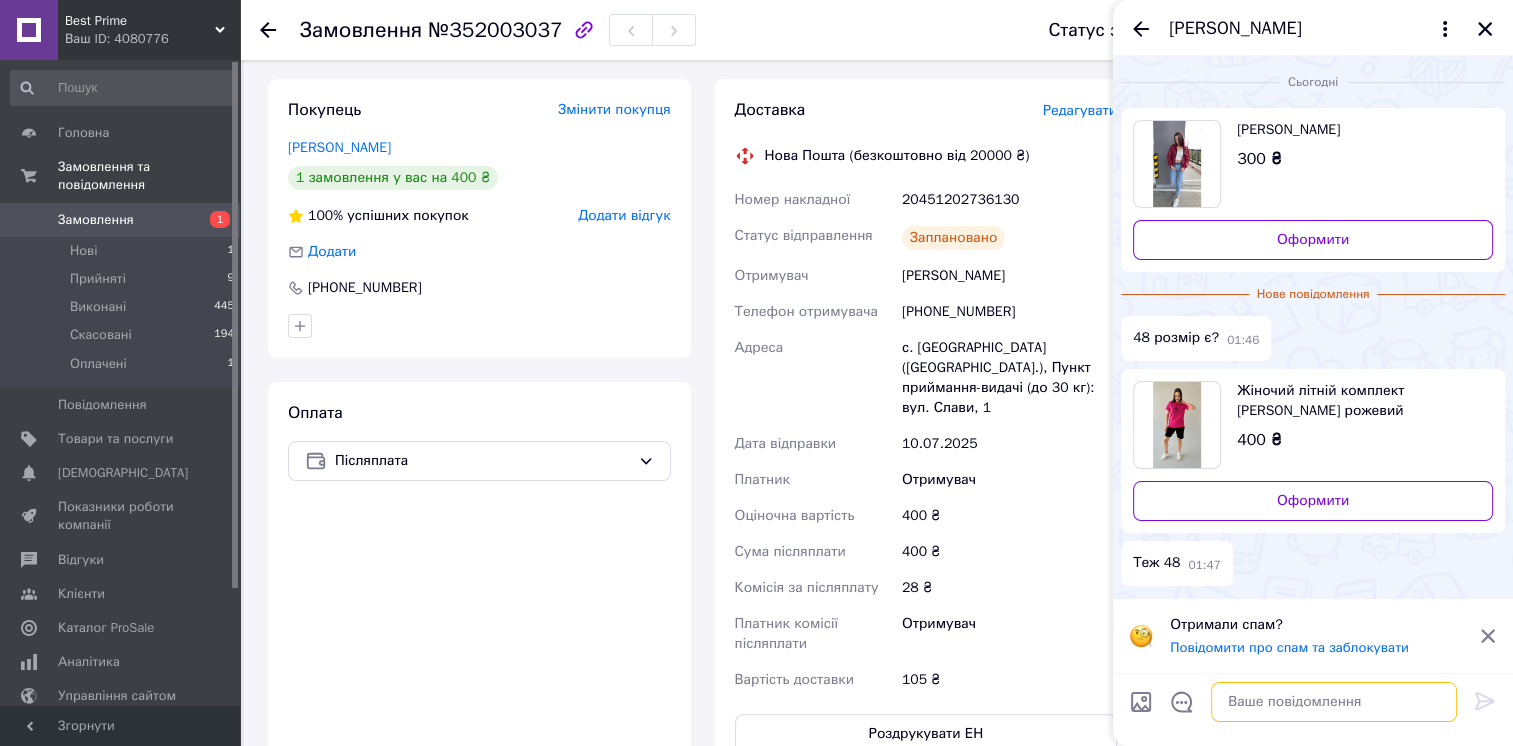 click at bounding box center (1334, 702) 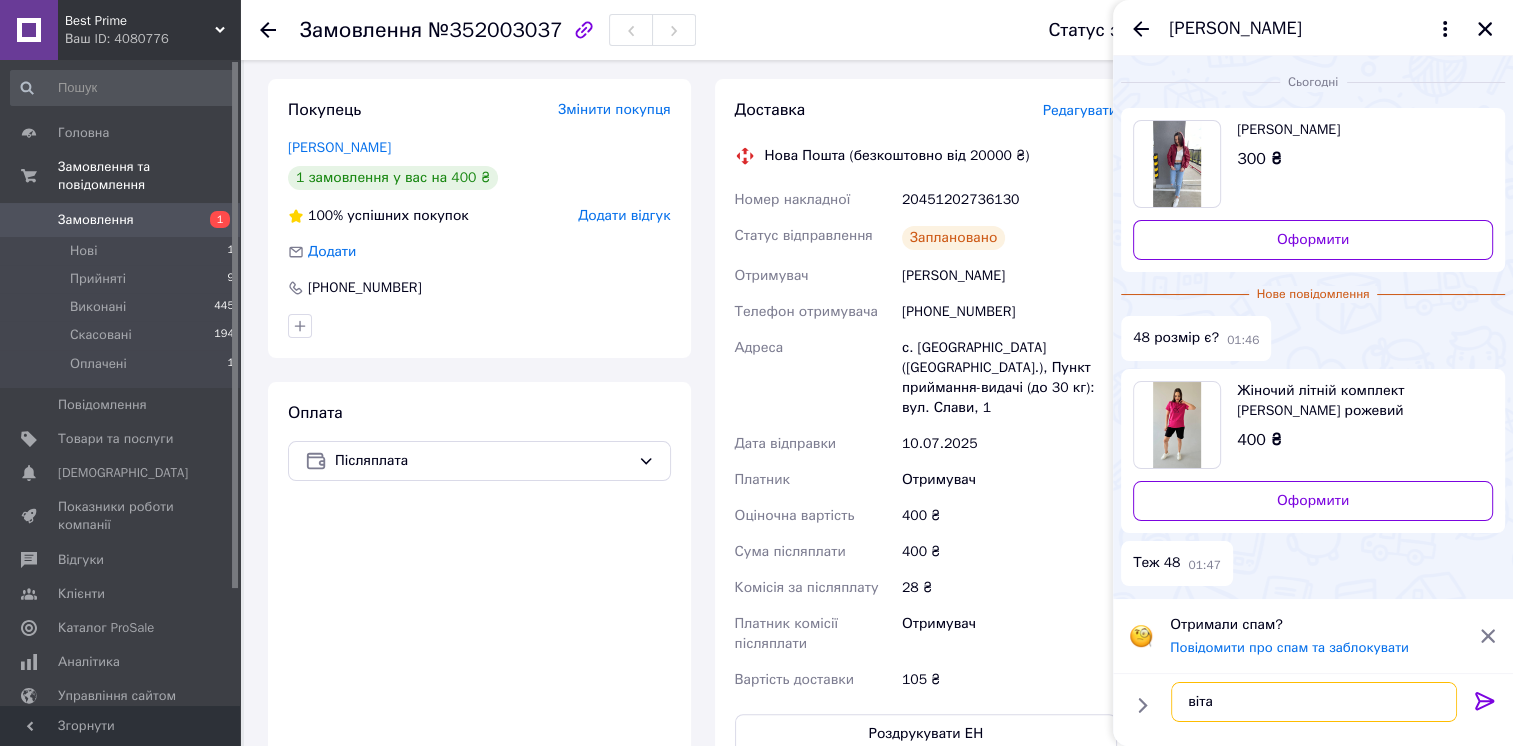 type on "вітаю" 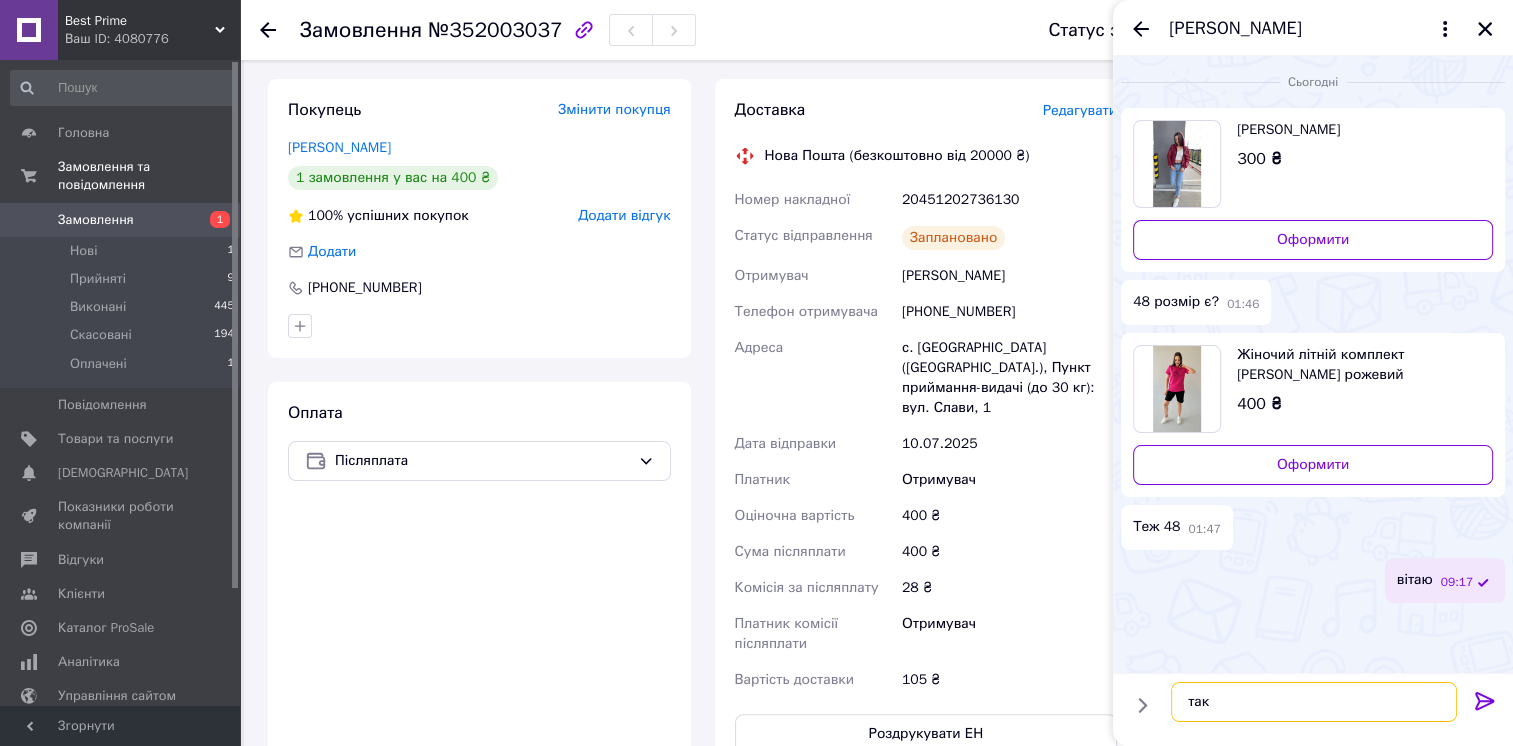 type on "так є" 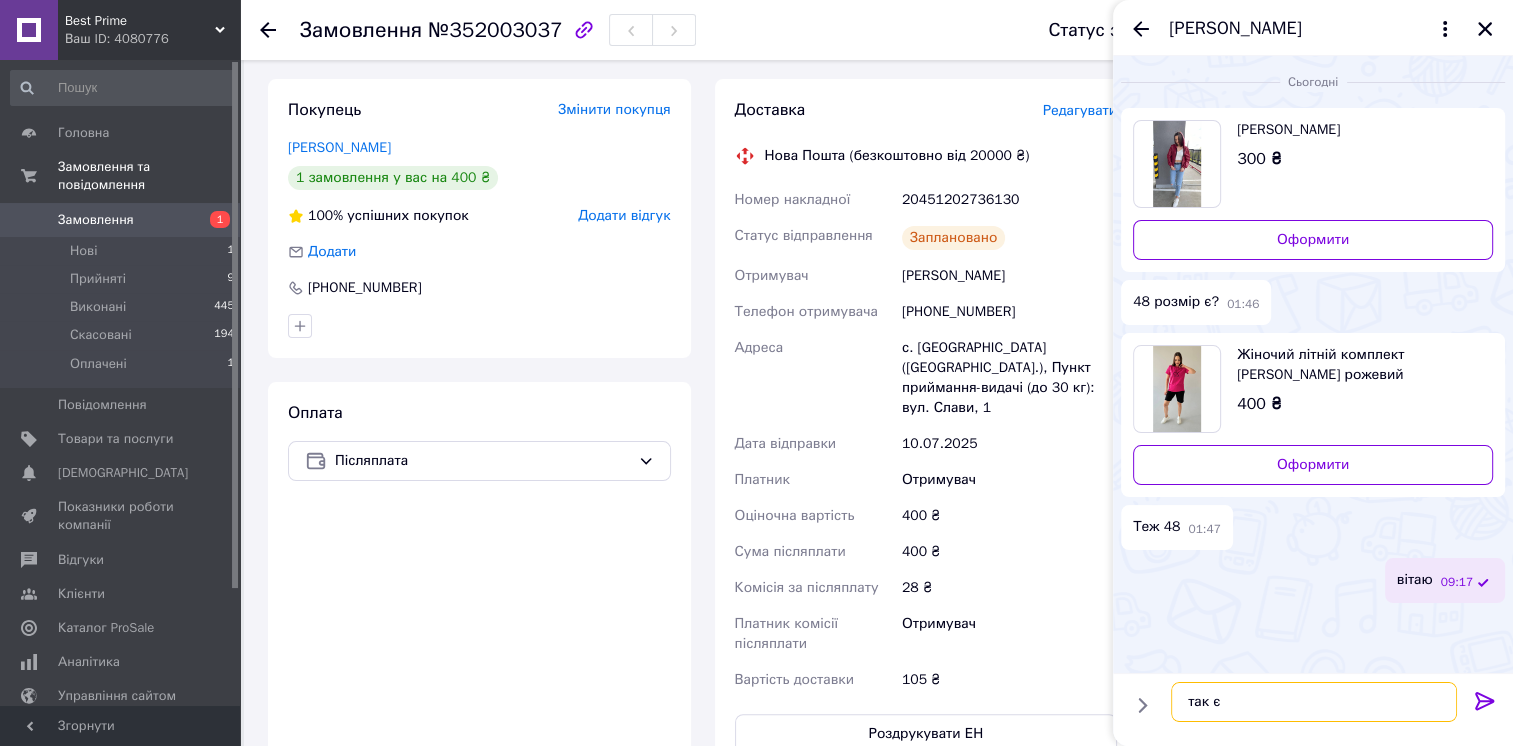 type 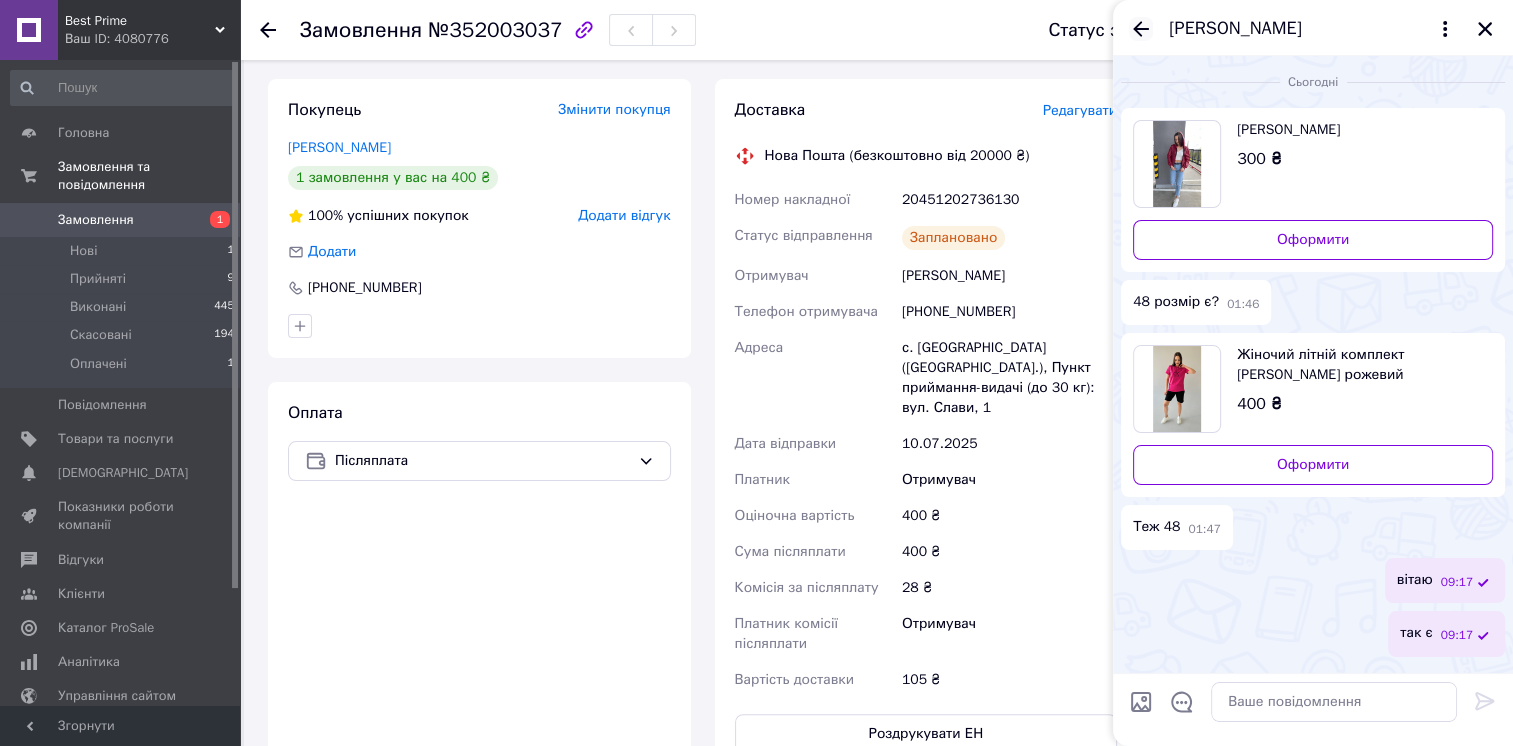 click 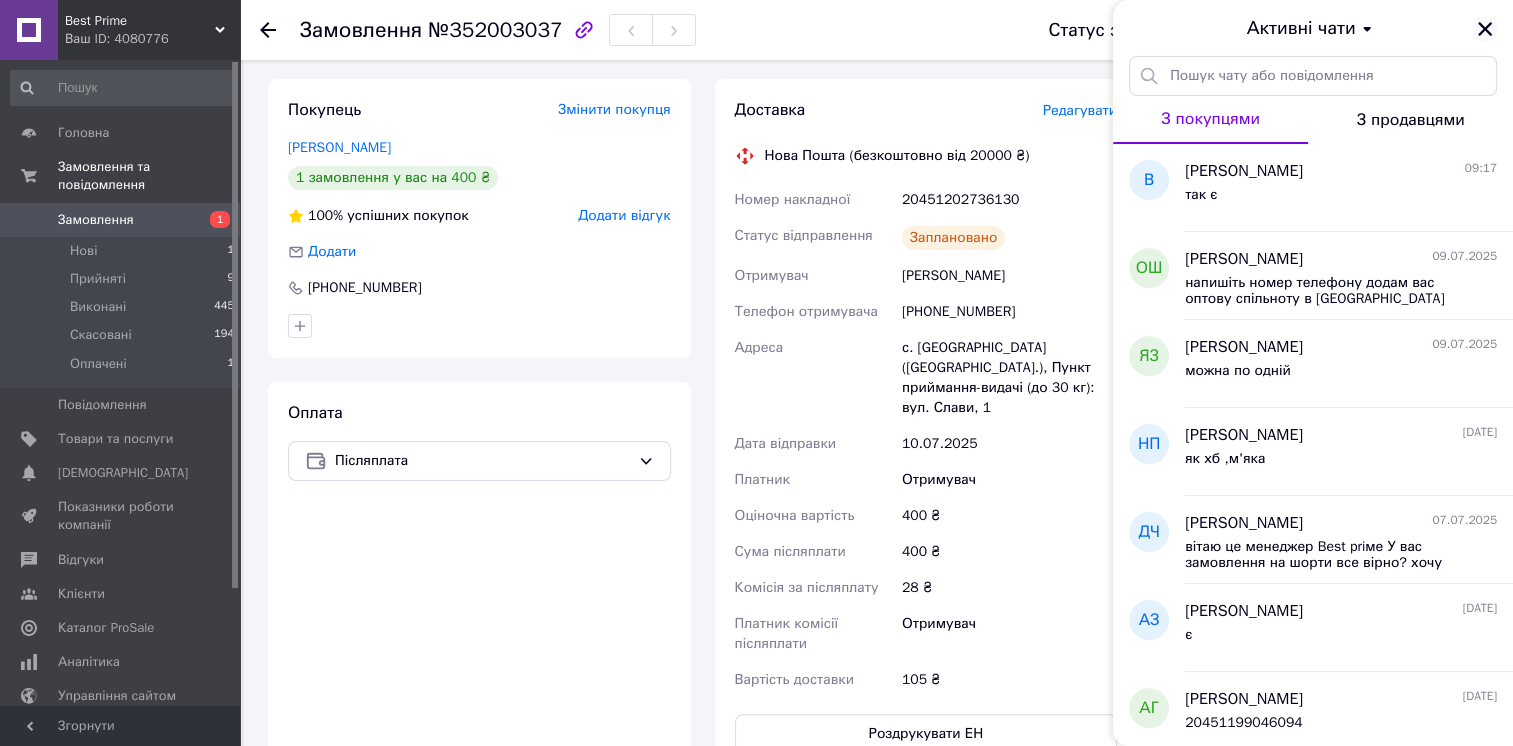 click 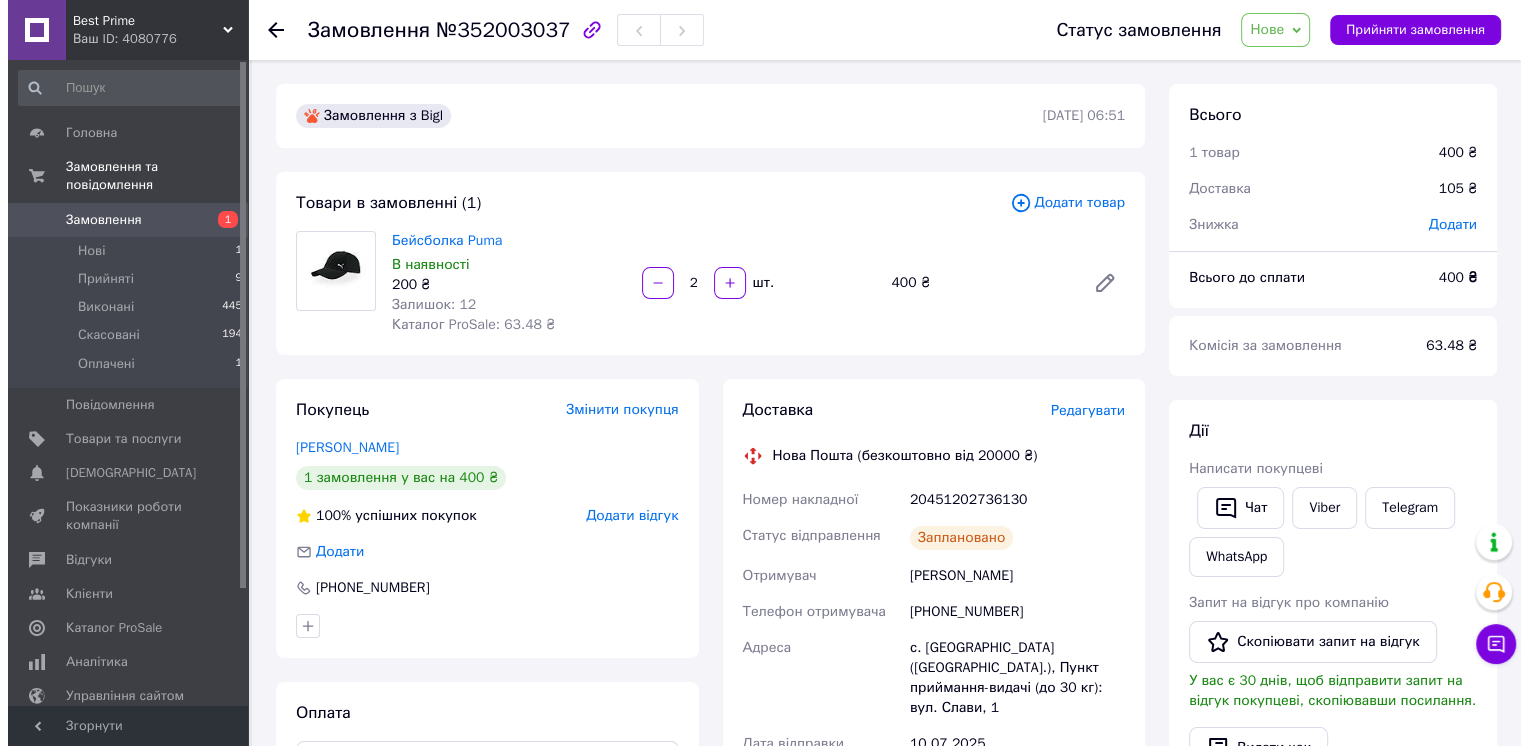 scroll, scrollTop: 0, scrollLeft: 0, axis: both 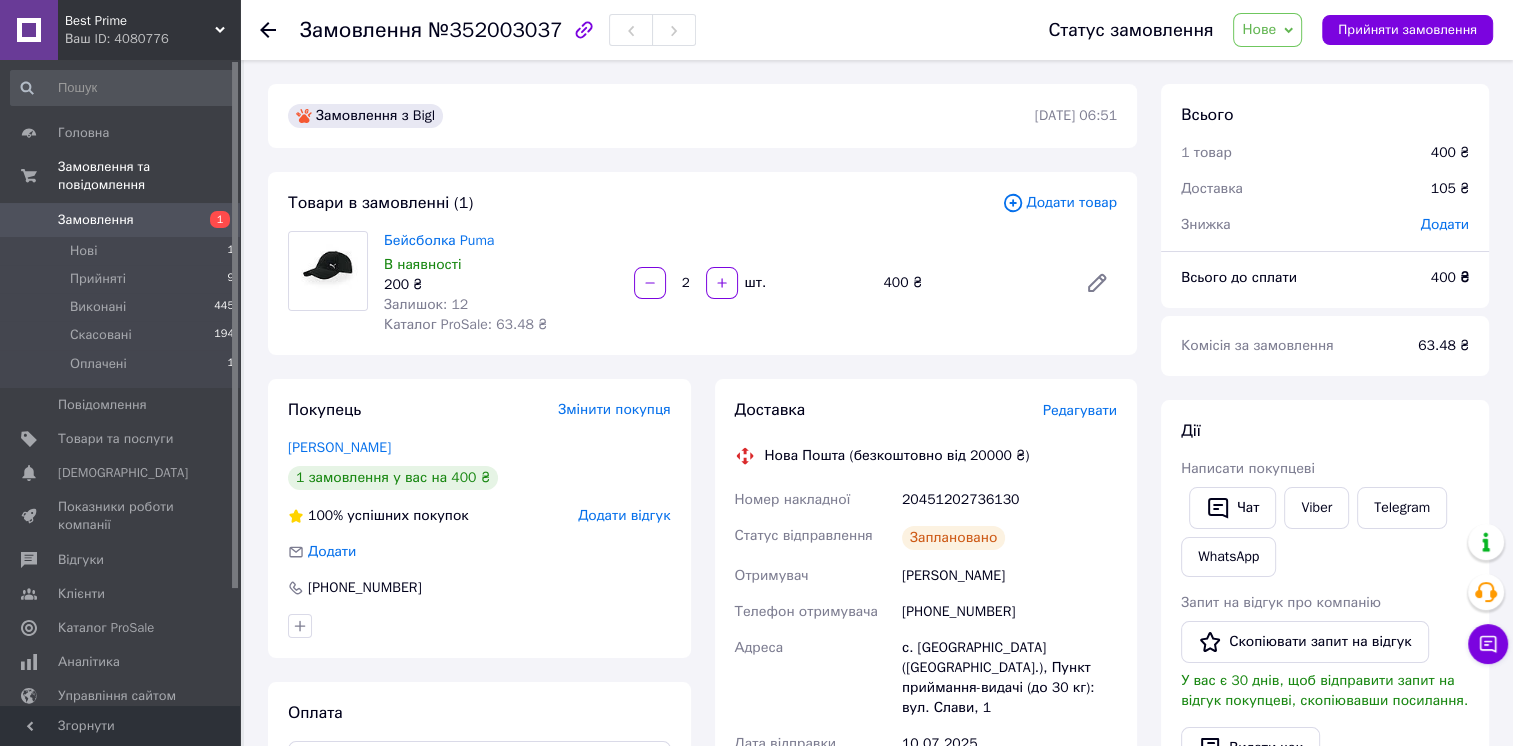 click on "Нове" at bounding box center [1259, 29] 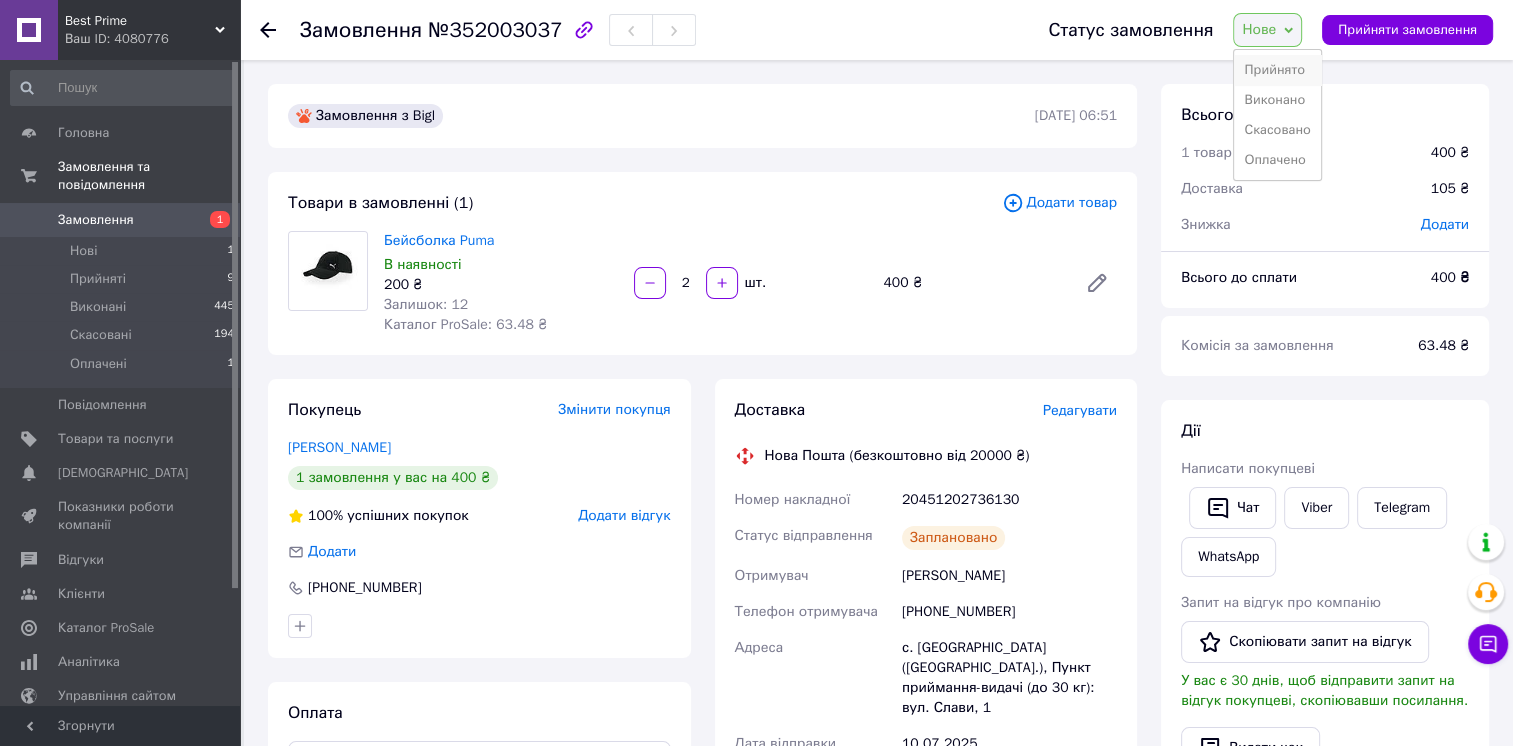click on "Прийнято" at bounding box center (1277, 70) 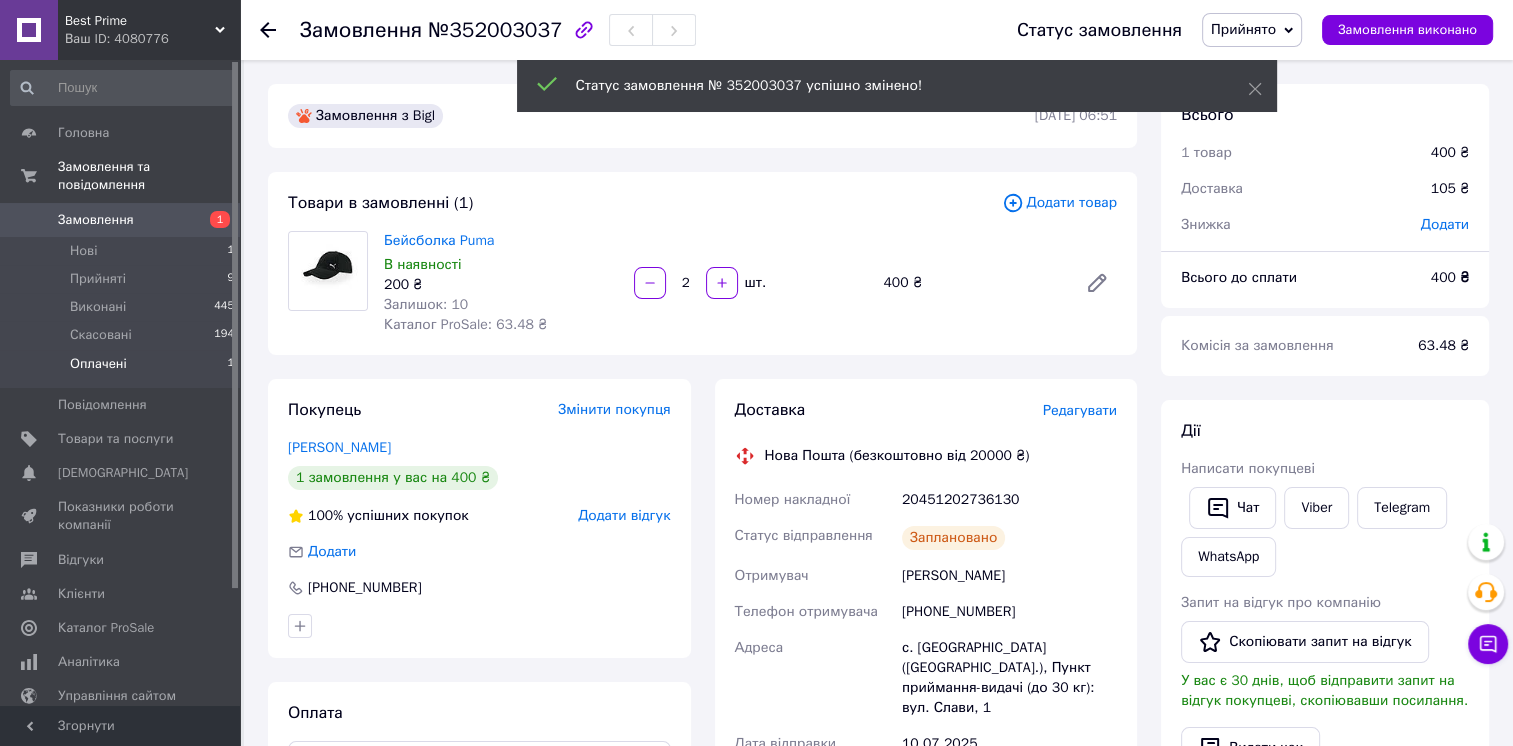 click on "Оплачені 1" at bounding box center (123, 369) 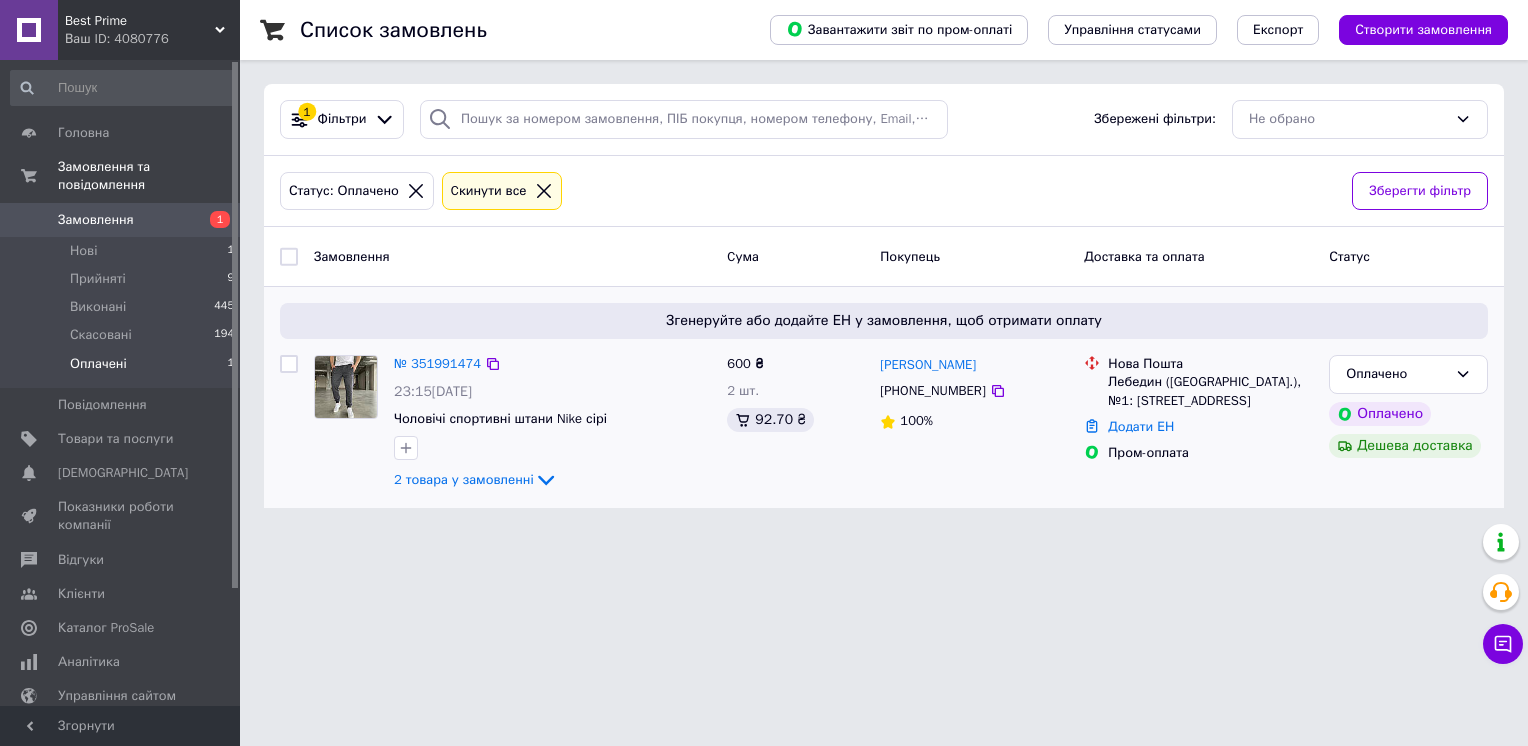 click at bounding box center [346, 387] 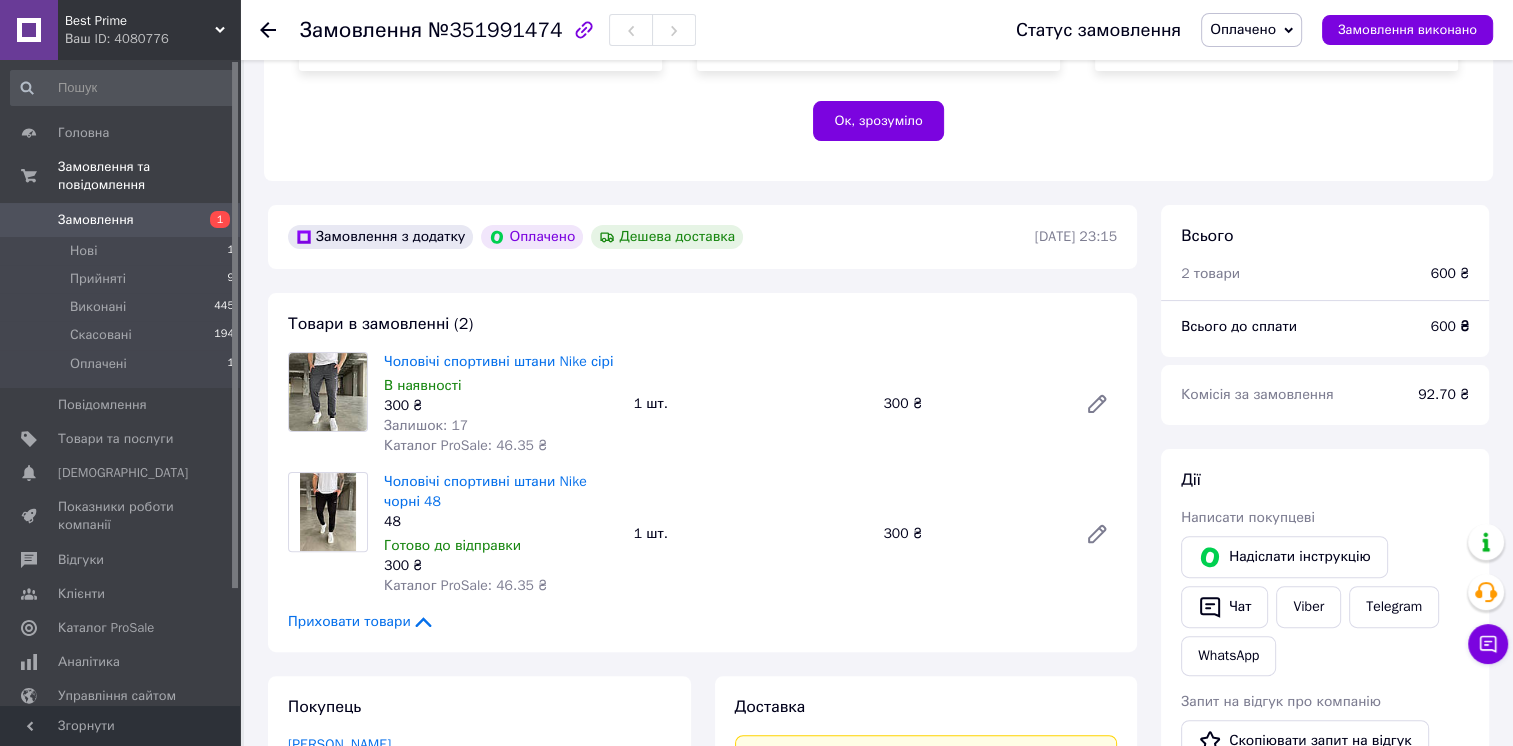 scroll, scrollTop: 500, scrollLeft: 0, axis: vertical 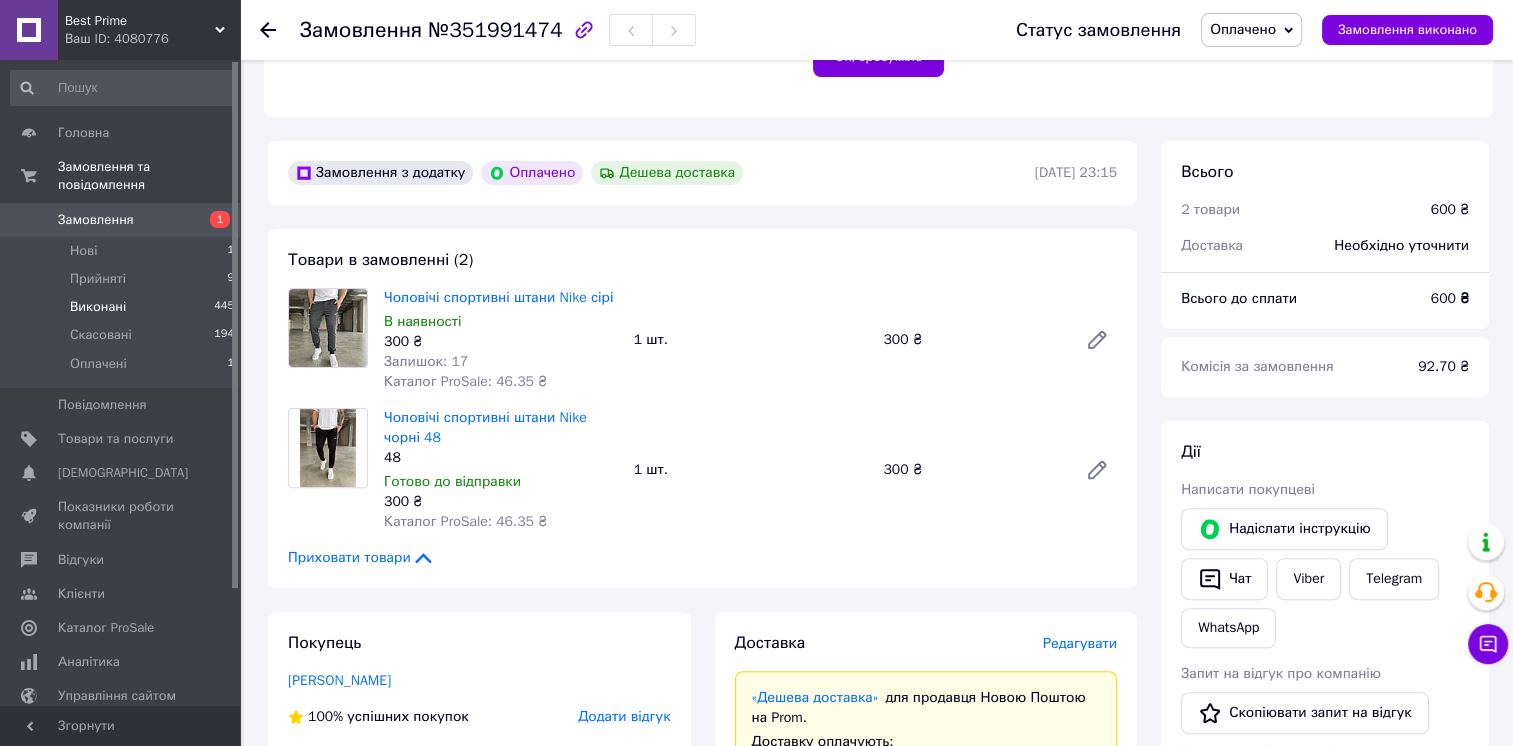 click on "Виконані" at bounding box center (98, 307) 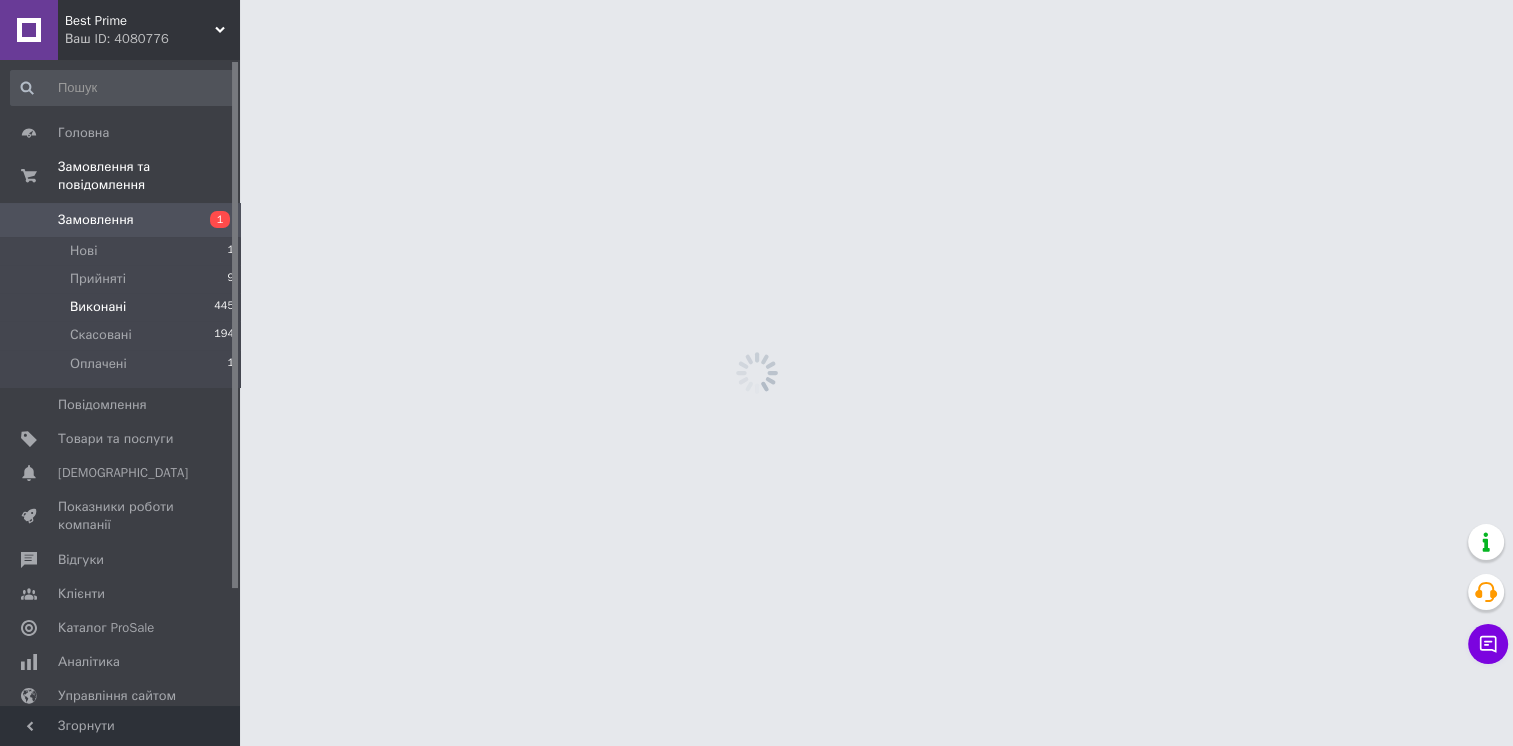 scroll, scrollTop: 0, scrollLeft: 0, axis: both 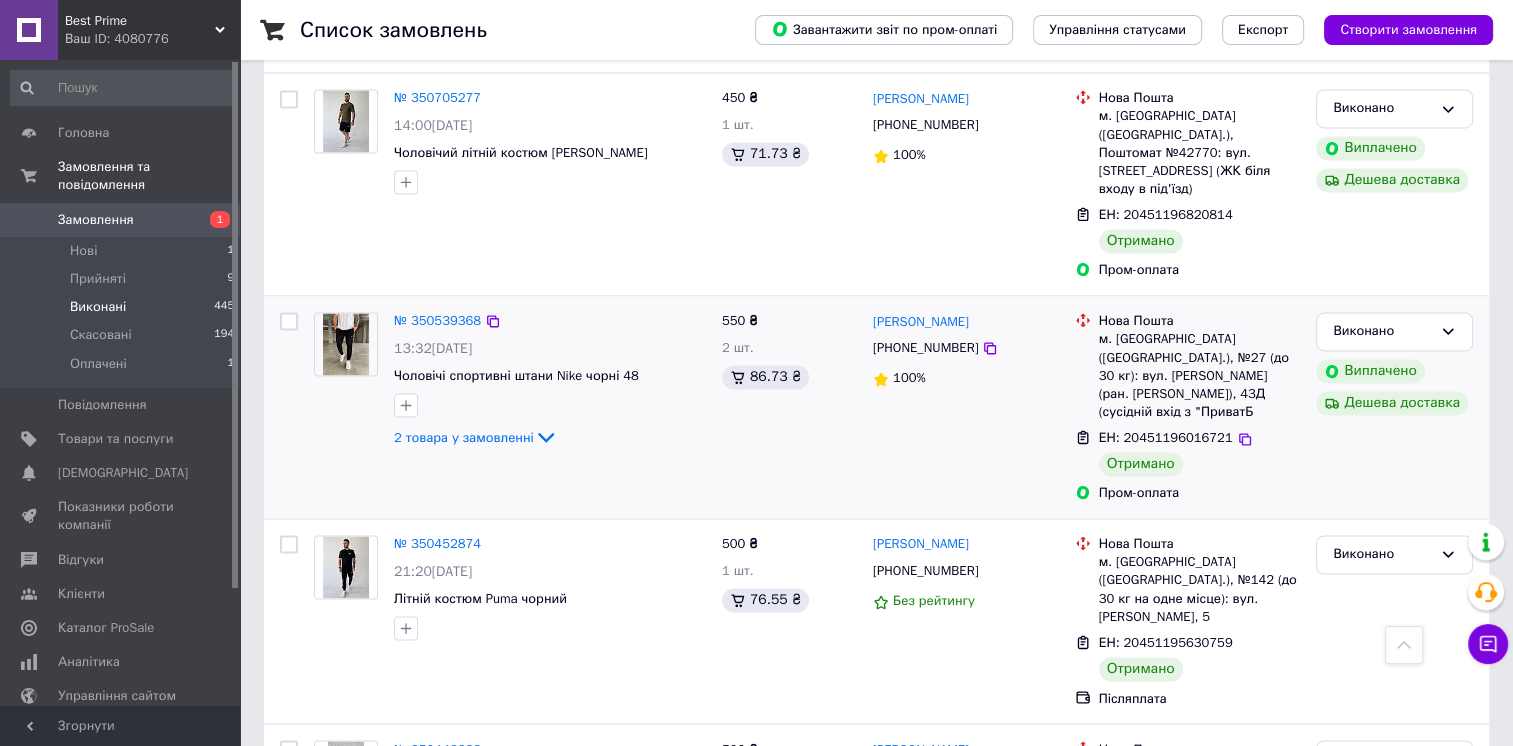 click at bounding box center [345, 344] 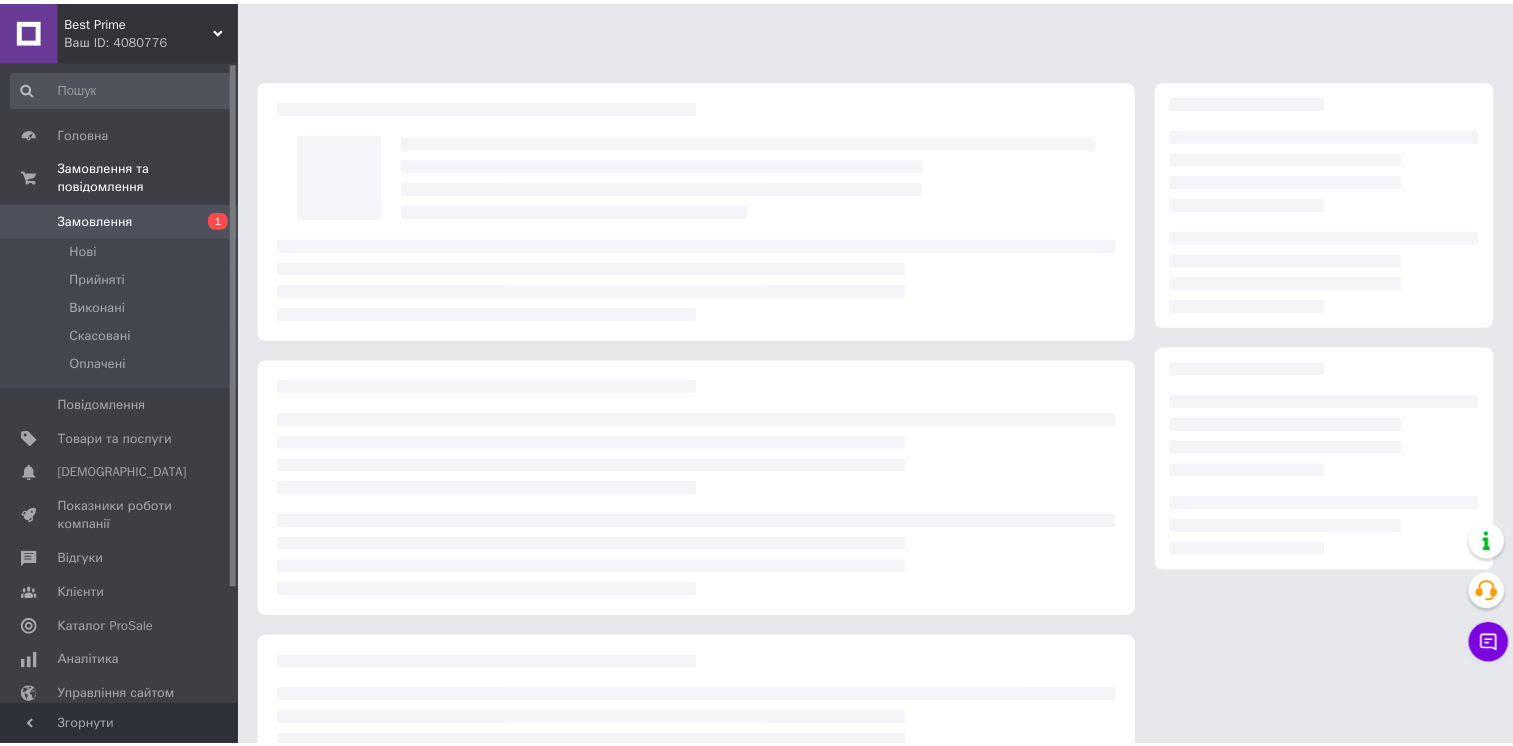 scroll, scrollTop: 0, scrollLeft: 0, axis: both 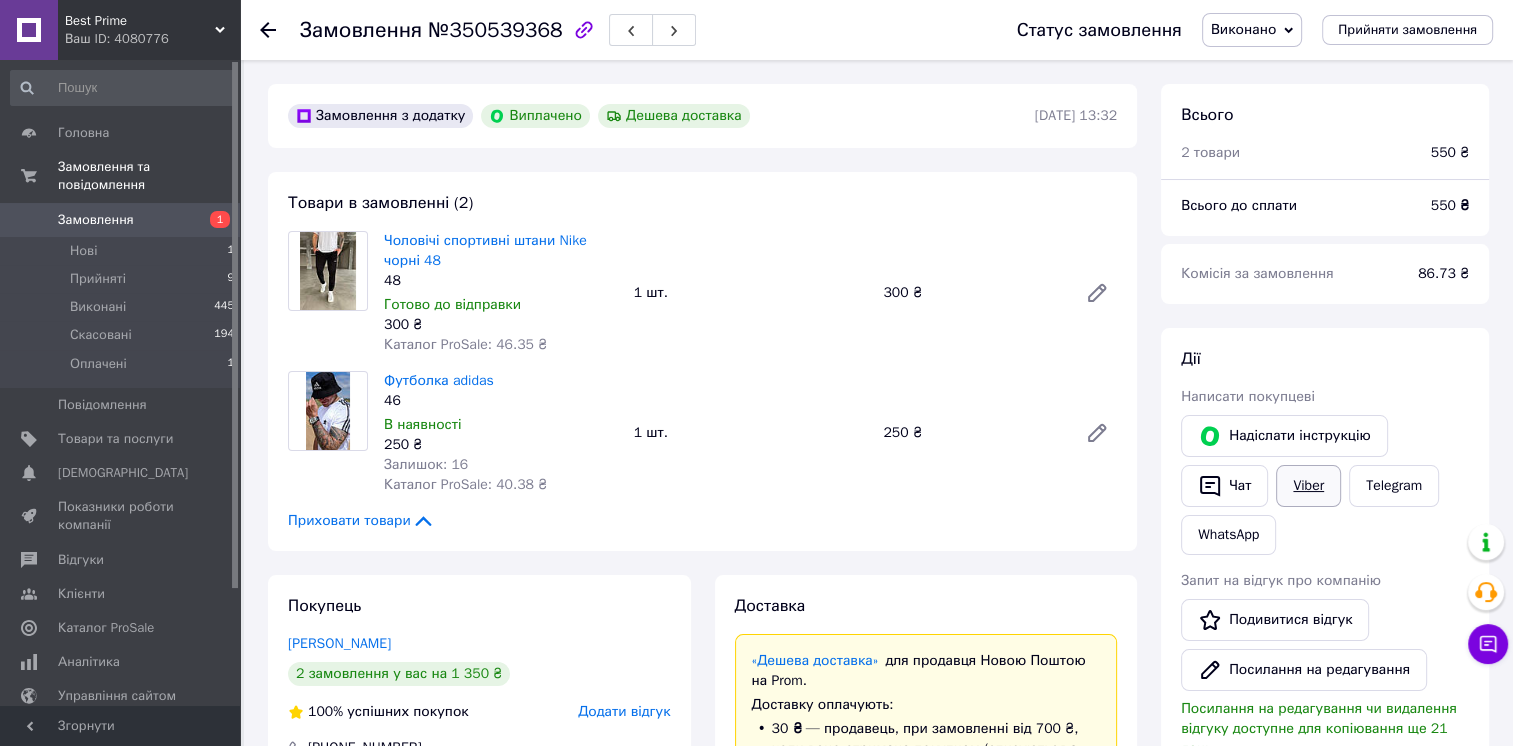 click on "Viber" at bounding box center (1308, 486) 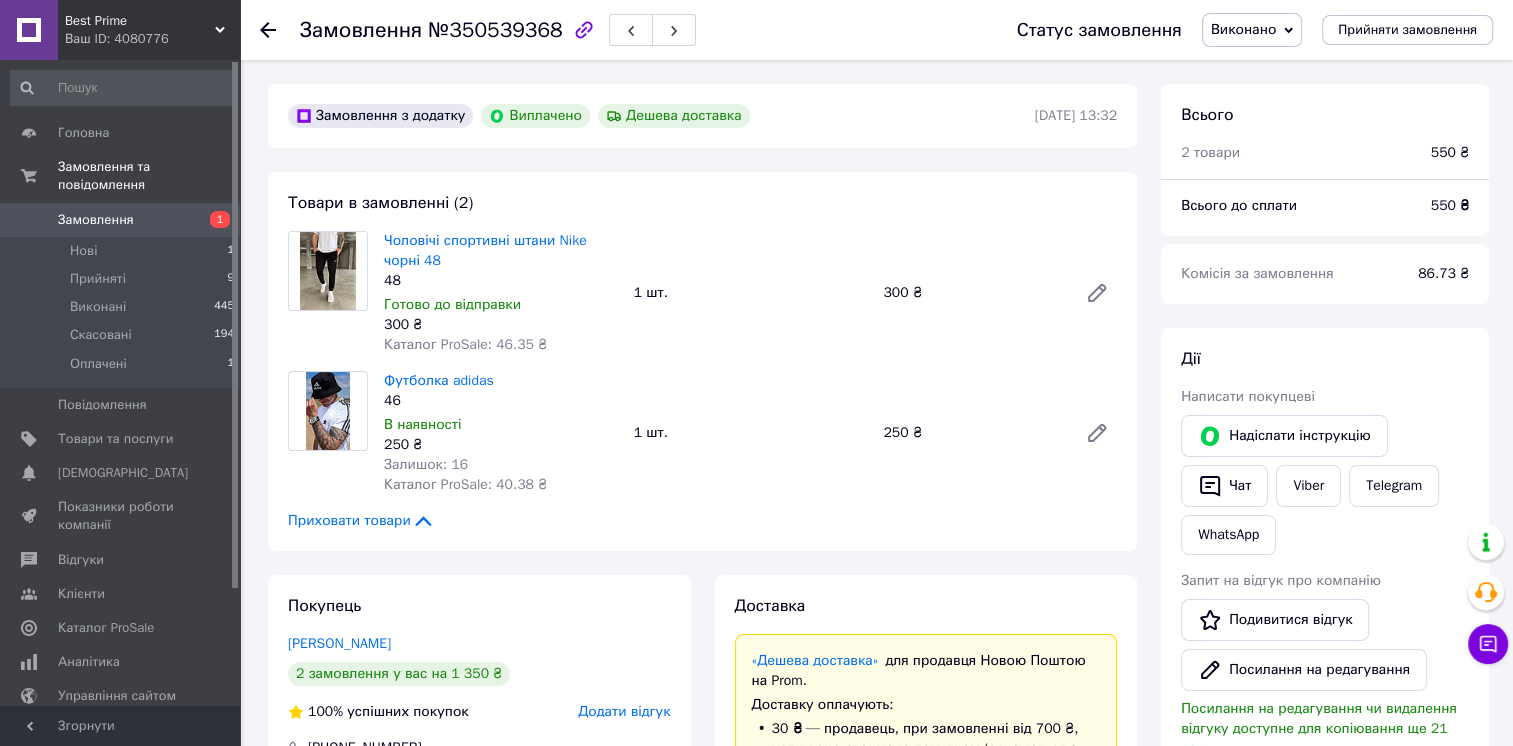 click on "Покупець Гунько Каріна 2 замовлення у вас на 1 350 ₴ 100%   успішних покупок Додати відгук +380666160764 Оплата Виплачено Пром-оплата Кошти зараховані на розрахунковий рахунок [FC_Acquiring] Prom marketplace ФОП Магеррамов Азер Алескер Огли (Активирован)" at bounding box center (479, 993) 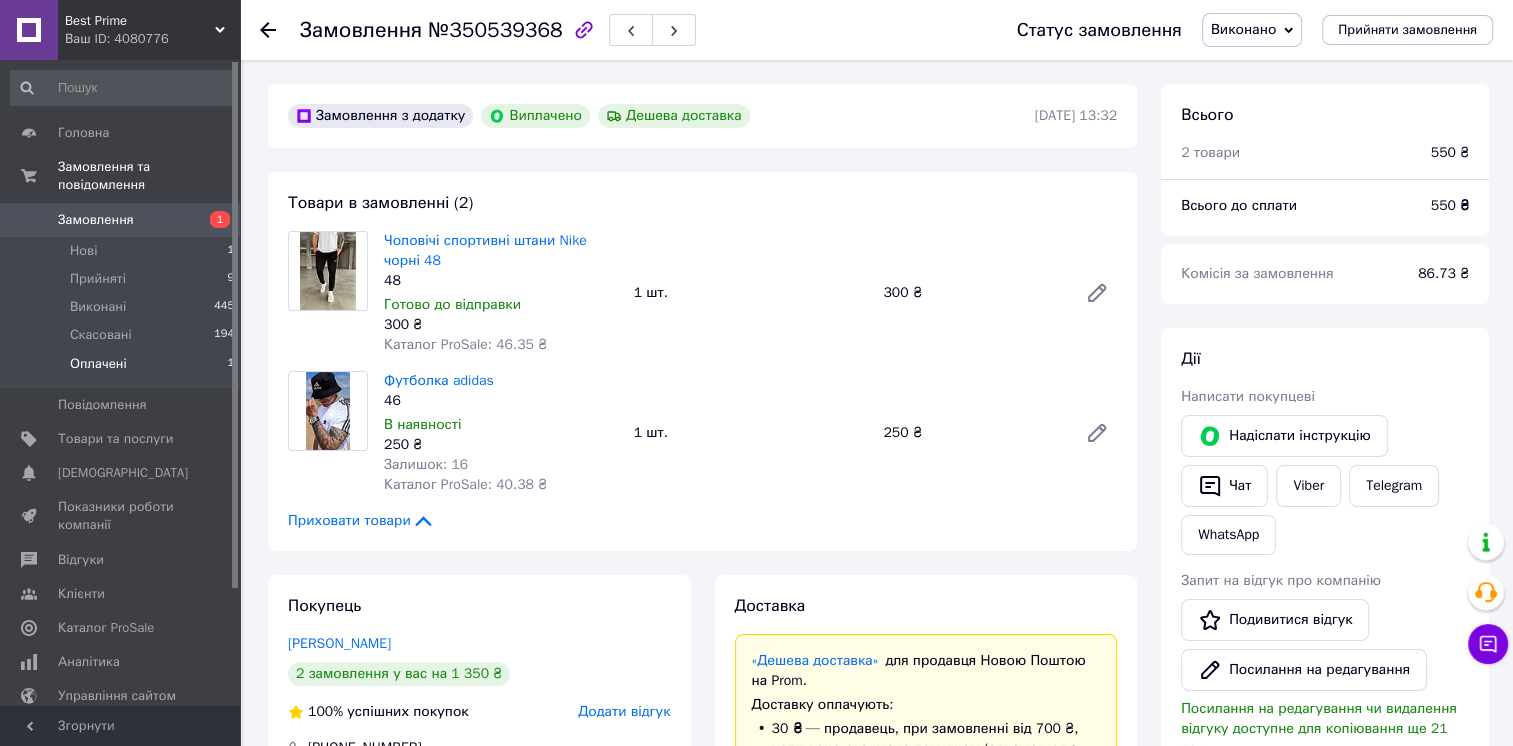 click on "Оплачені" at bounding box center (98, 364) 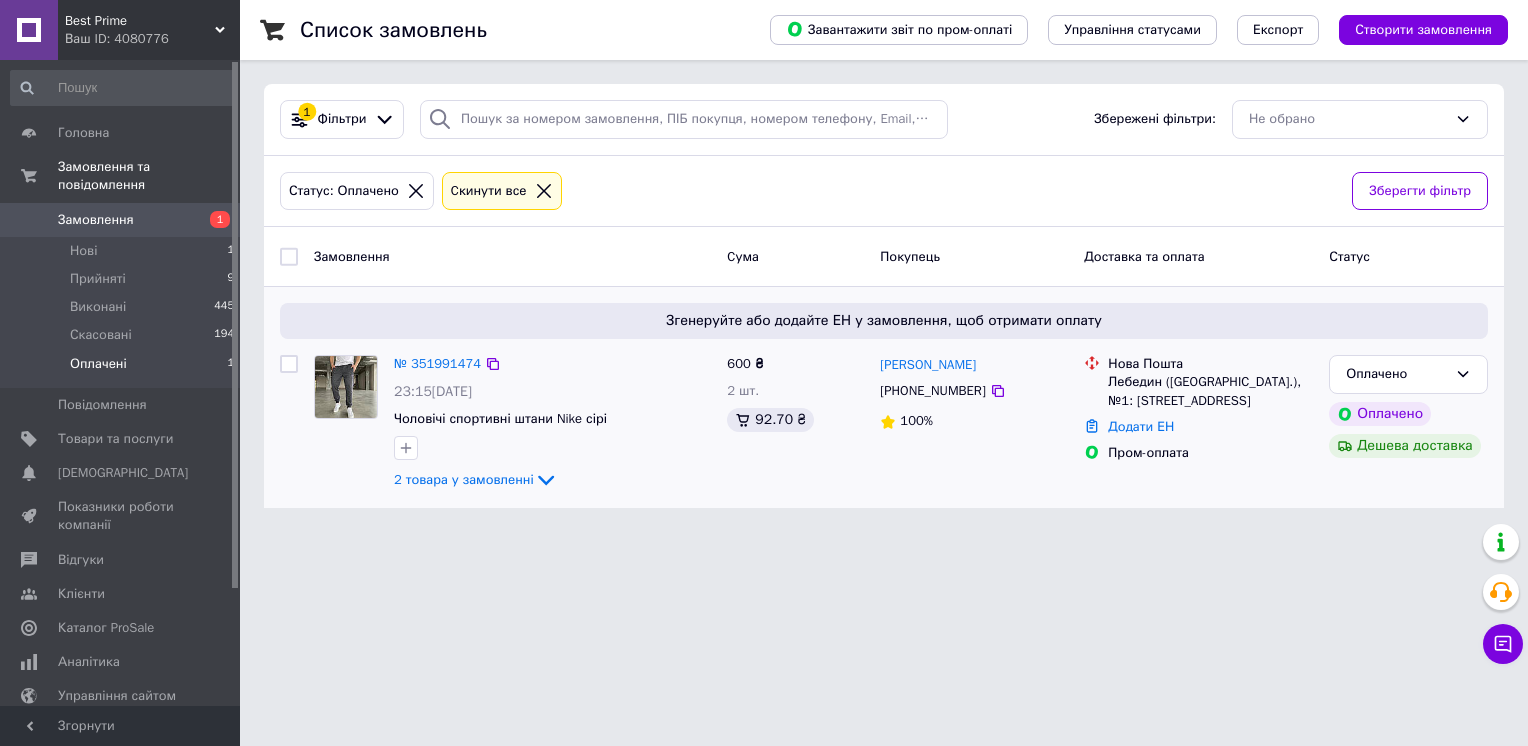 click at bounding box center [346, 387] 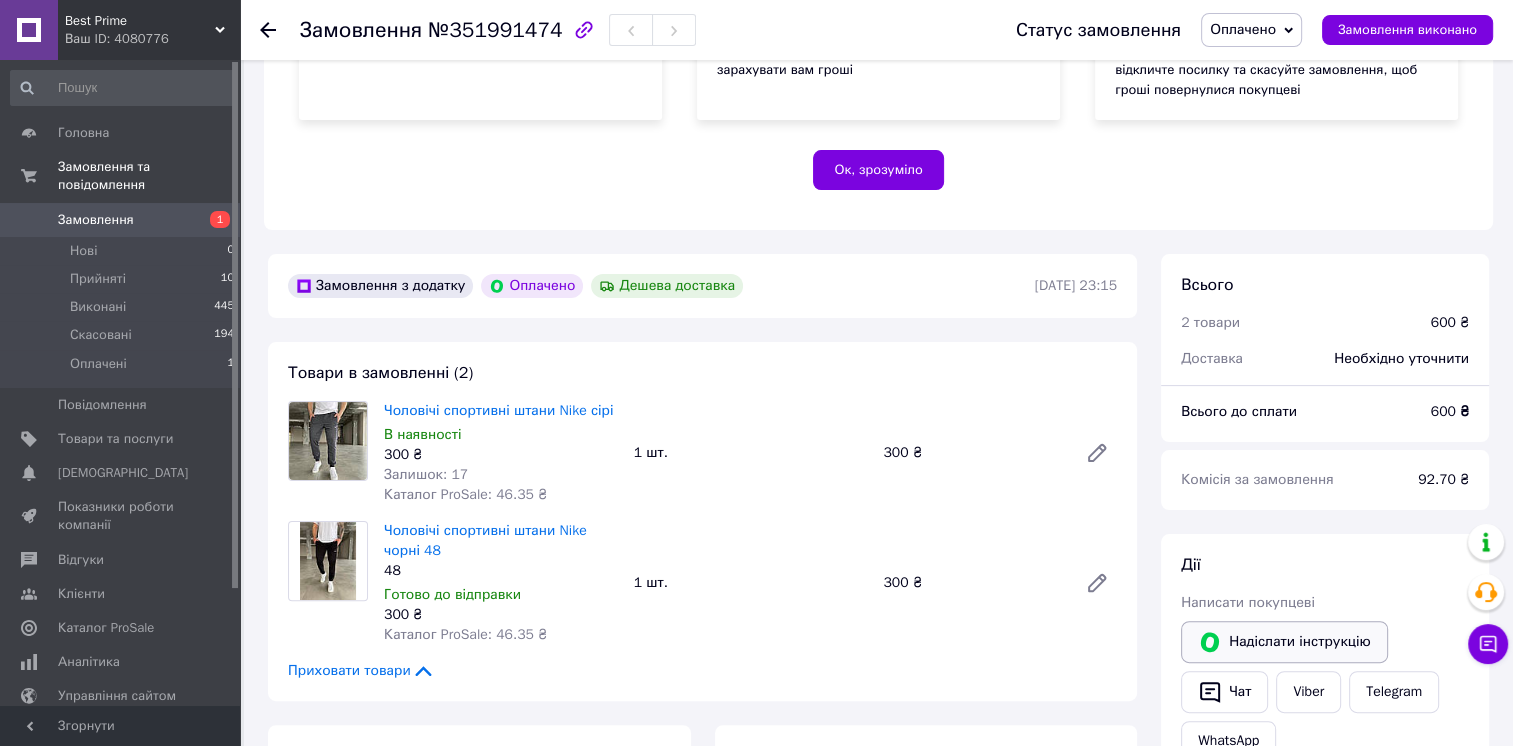 scroll, scrollTop: 500, scrollLeft: 0, axis: vertical 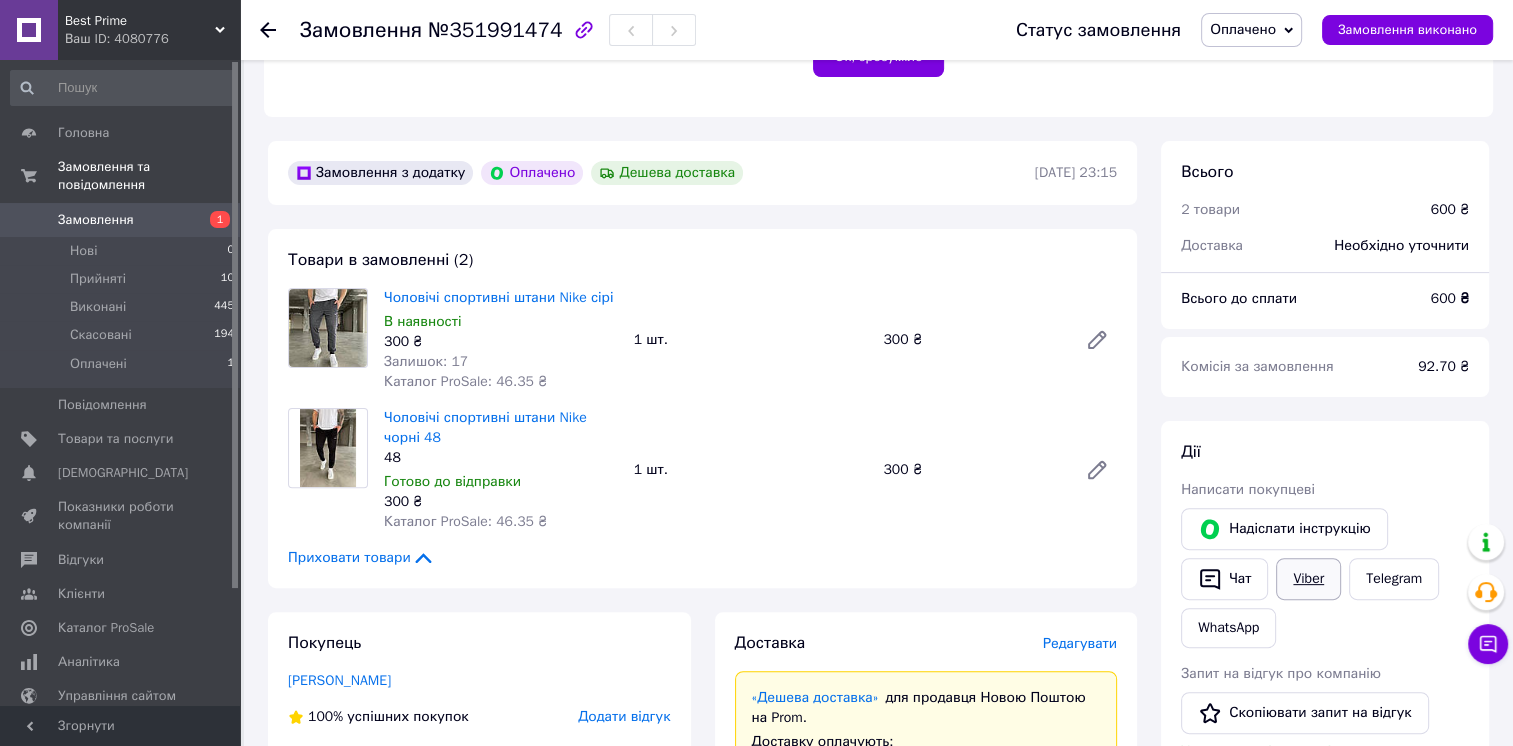 click on "Viber" at bounding box center [1308, 579] 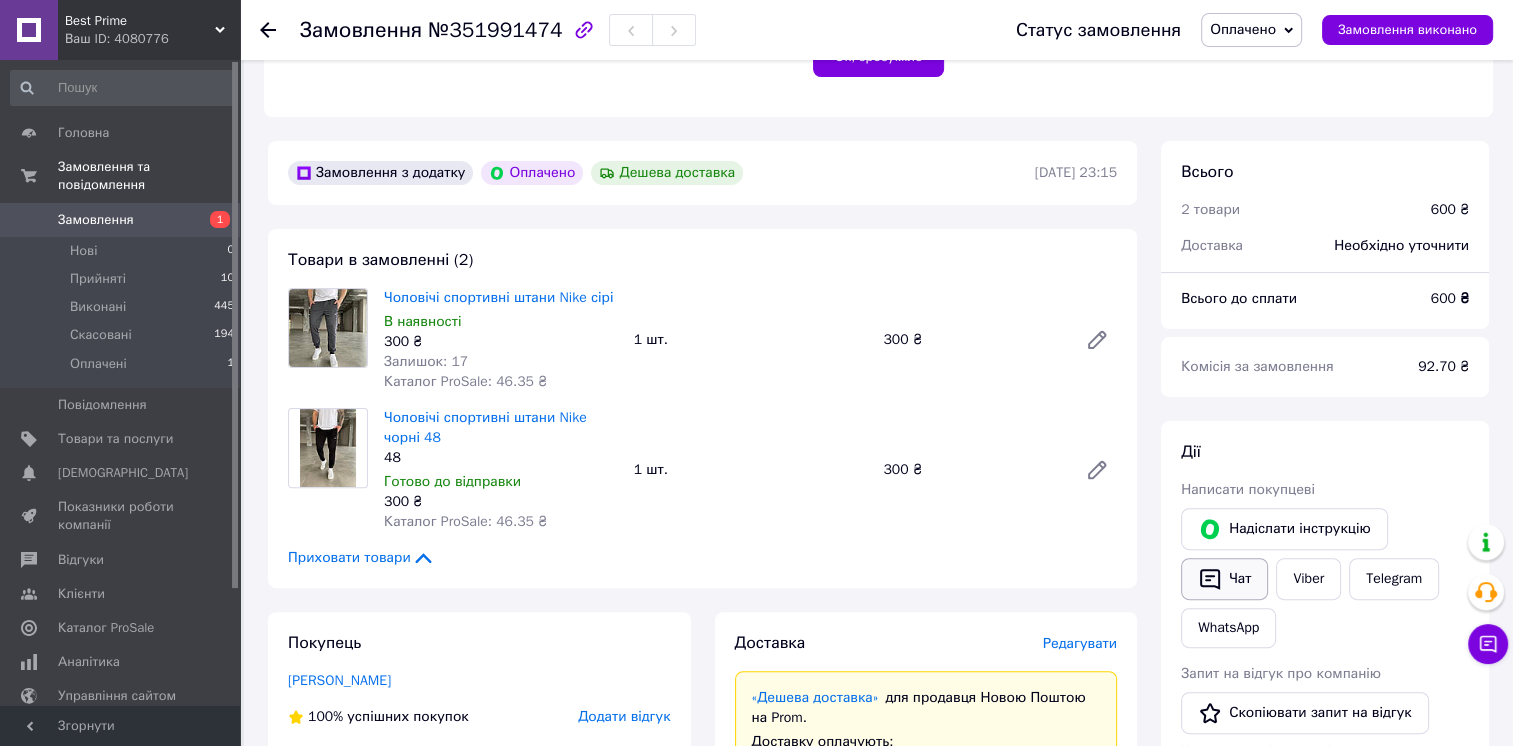 click on "Чат" at bounding box center (1224, 579) 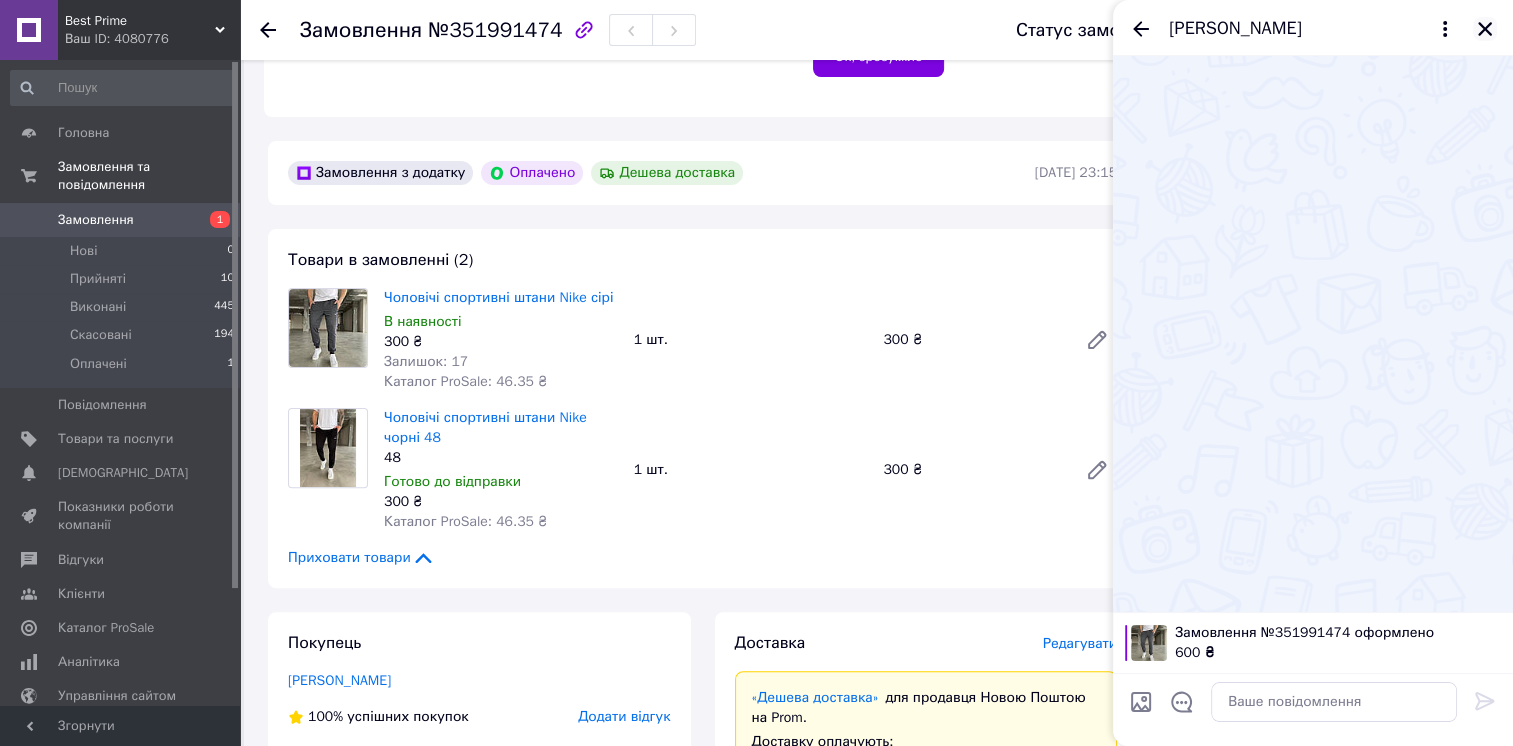 click 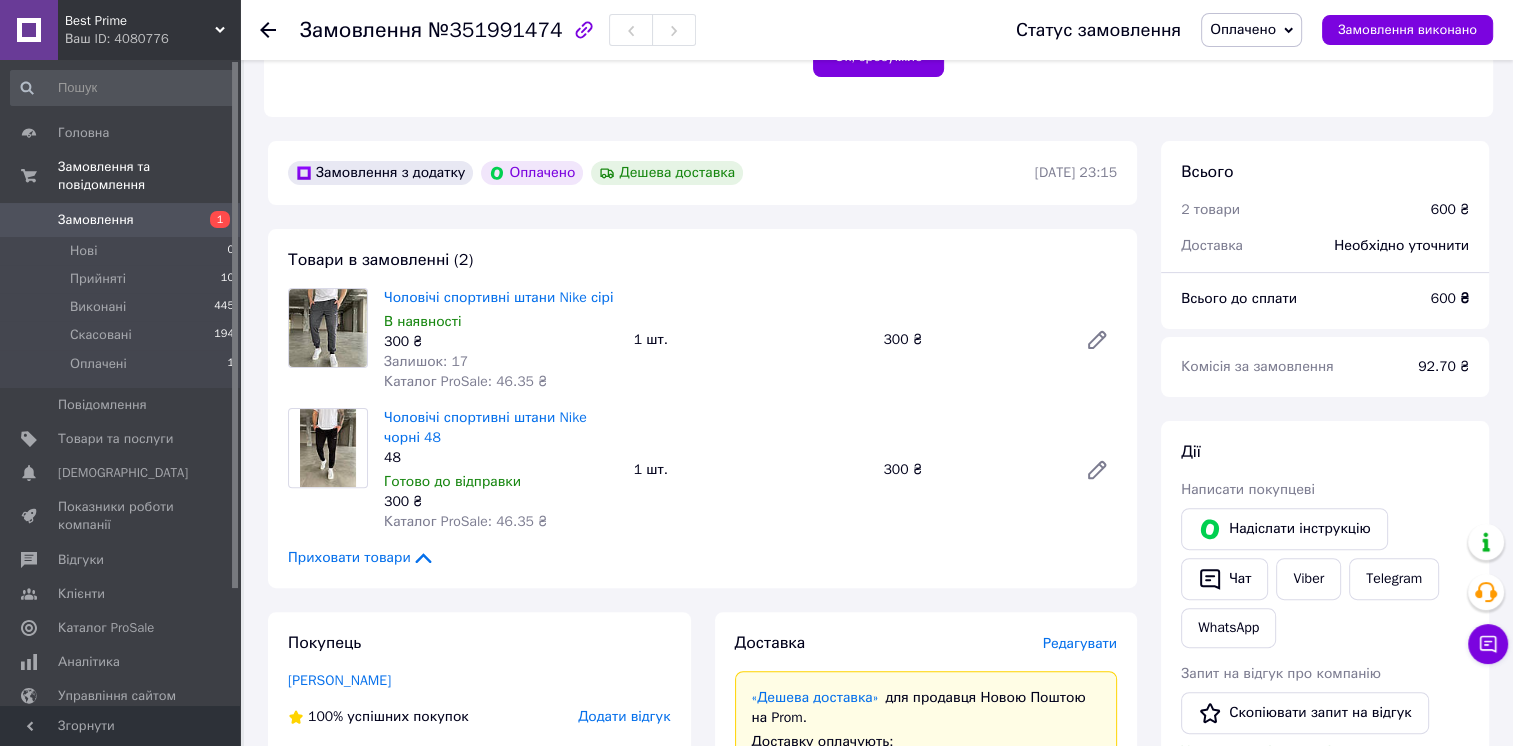click on "Покупець Сурков Сергій 100%   успішних покупок Додати відгук +380974599193 Оплата Оплачено Пром-оплата Кошти будуть зараховані на розрахунковий рахунок [FC_Acquiring] Prom marketplace ФОП Магеррамов Азер Алескер Огли (Активирован)" at bounding box center [479, 1041] 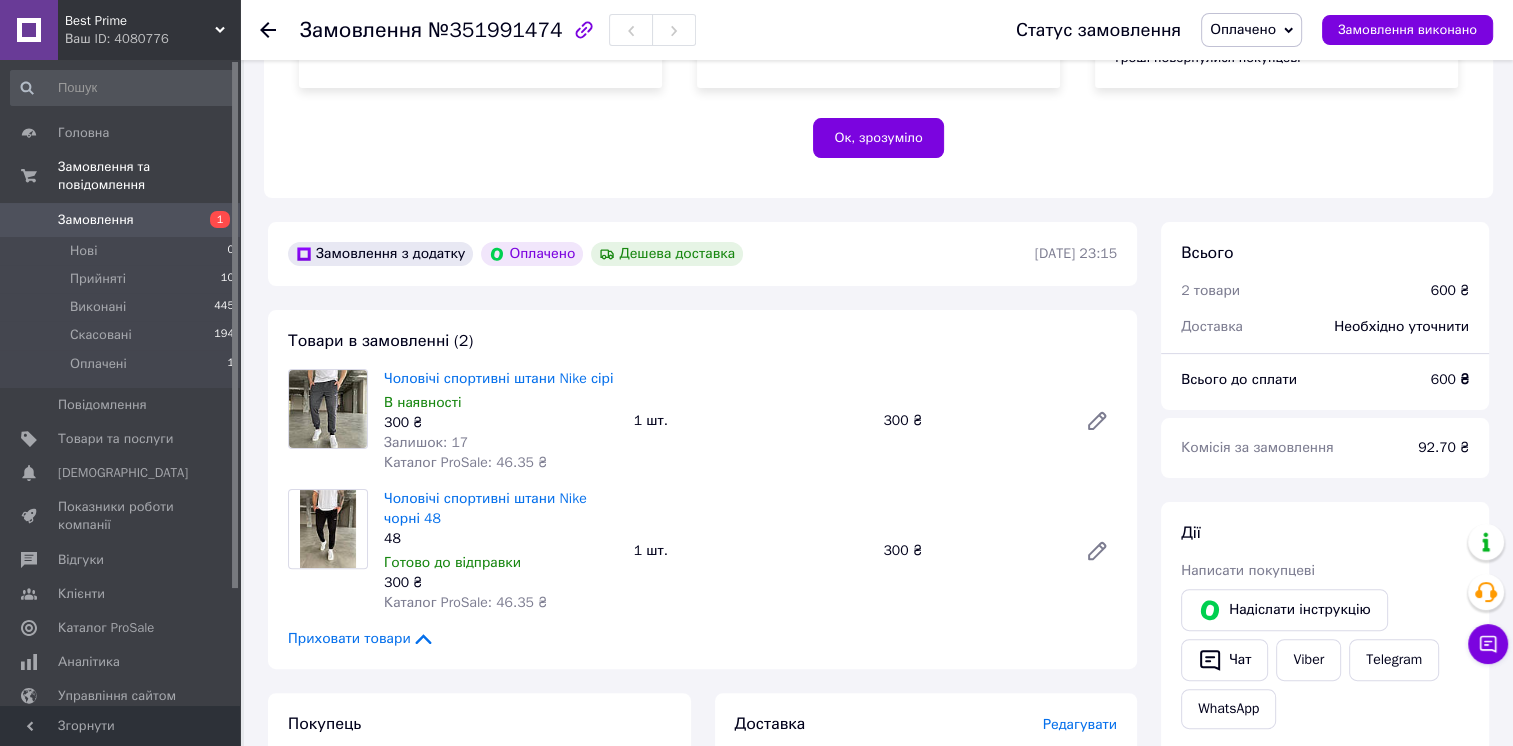 scroll, scrollTop: 300, scrollLeft: 0, axis: vertical 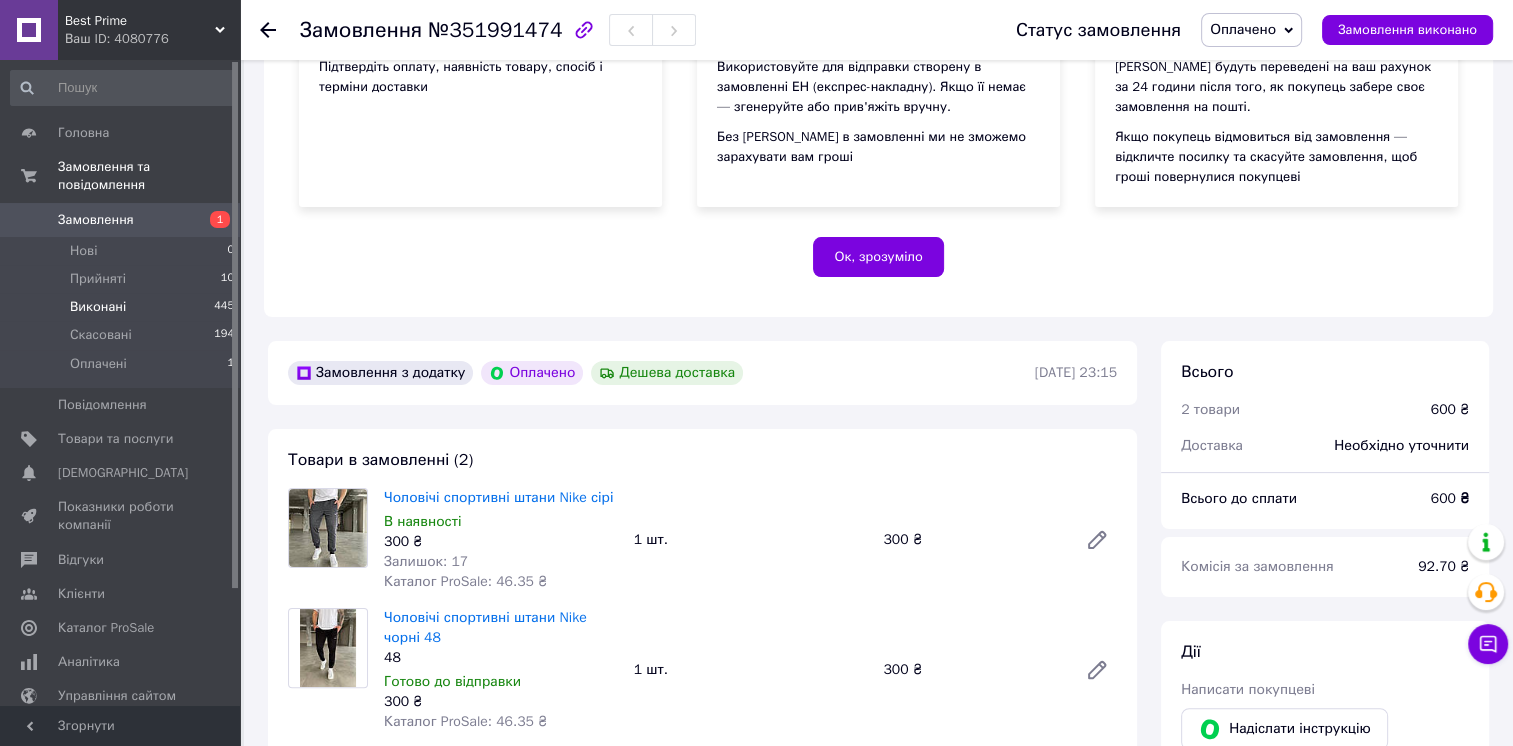 click on "Виконані 445" at bounding box center [123, 307] 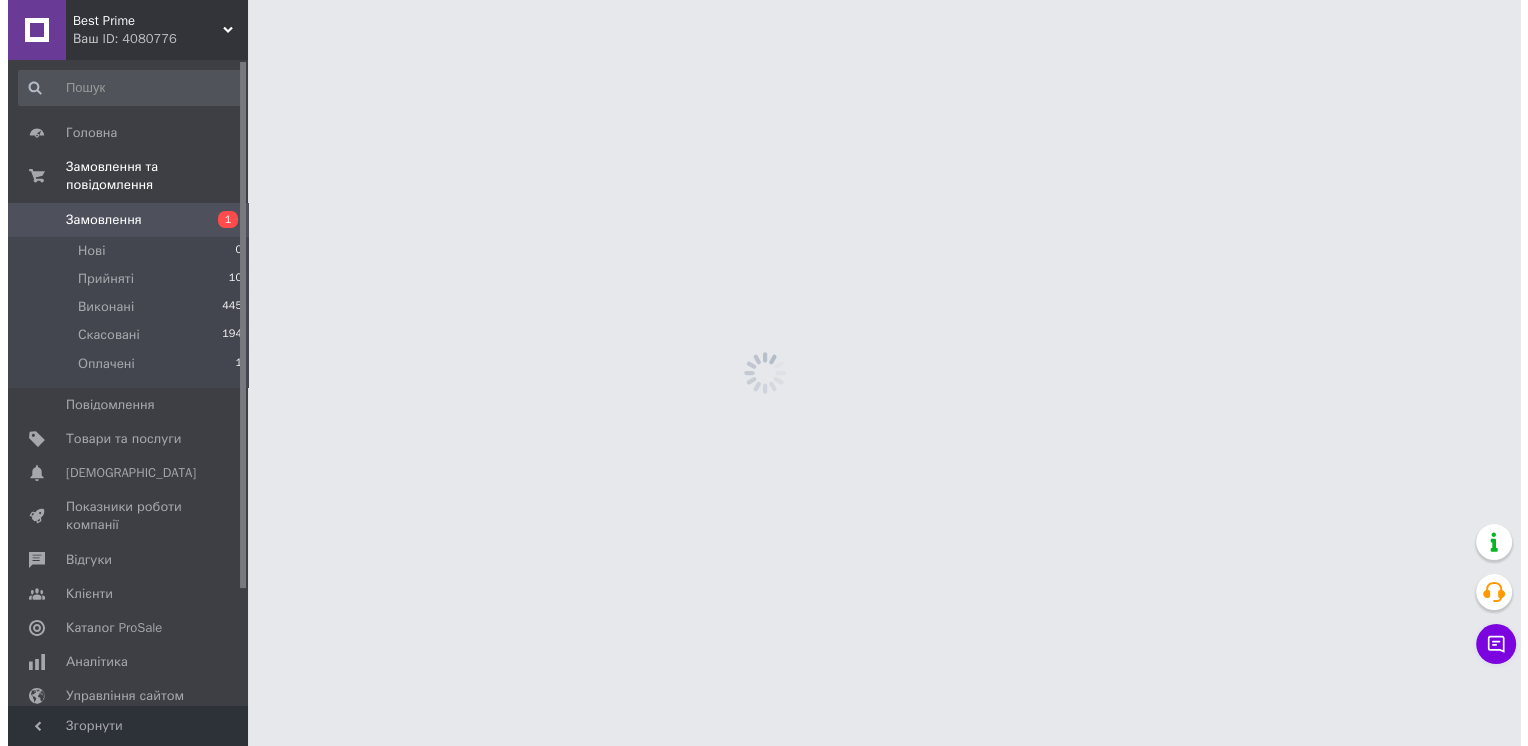 scroll, scrollTop: 0, scrollLeft: 0, axis: both 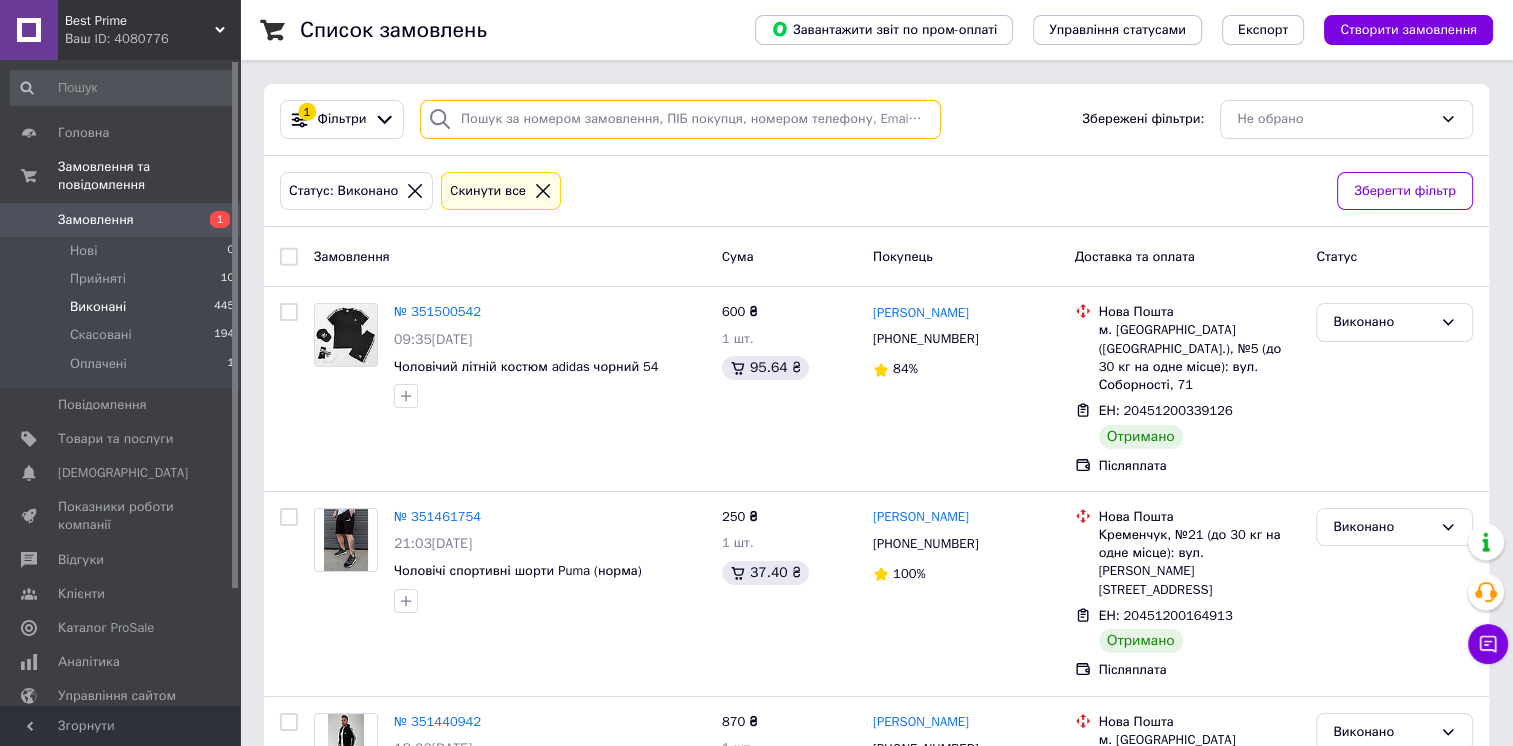 click at bounding box center [680, 119] 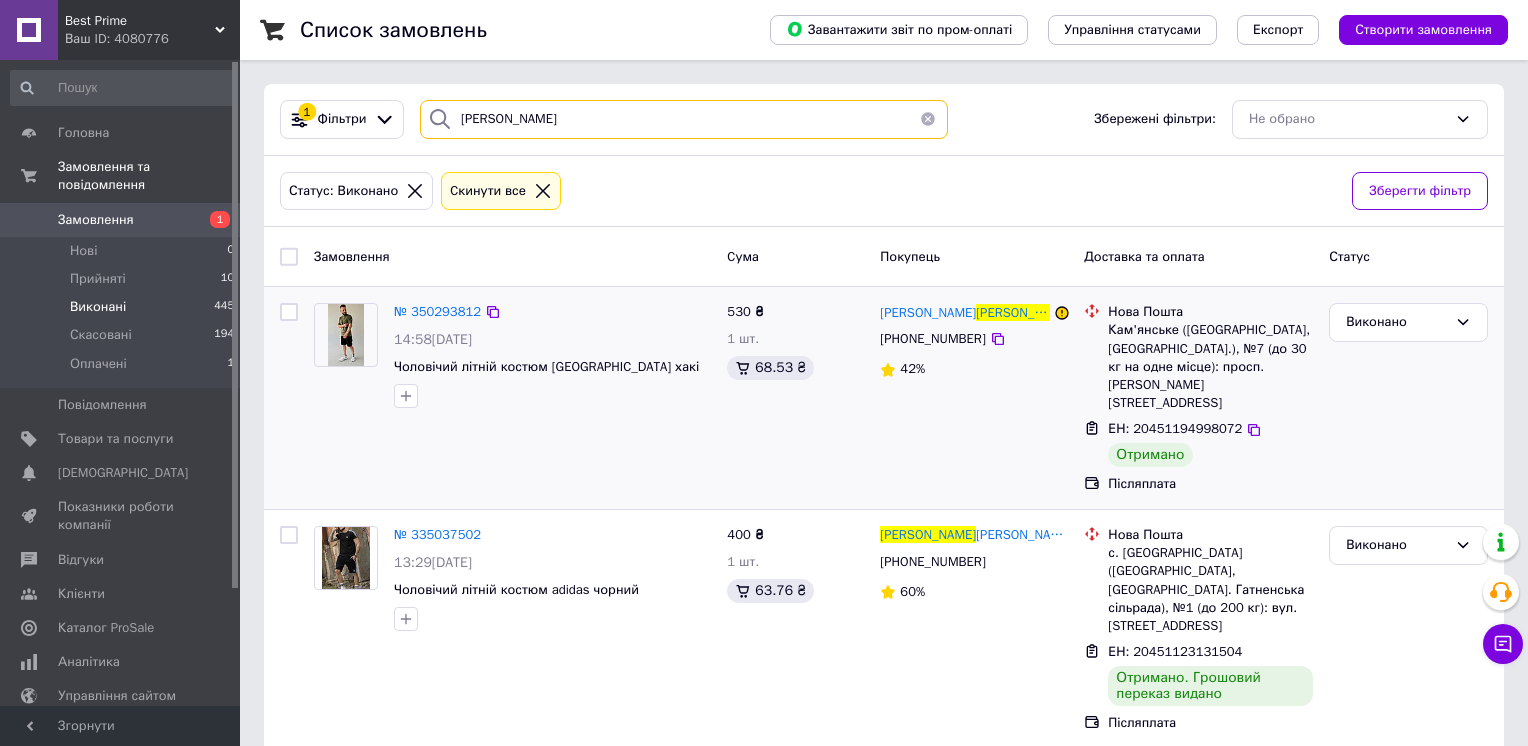 type on "сокуренко" 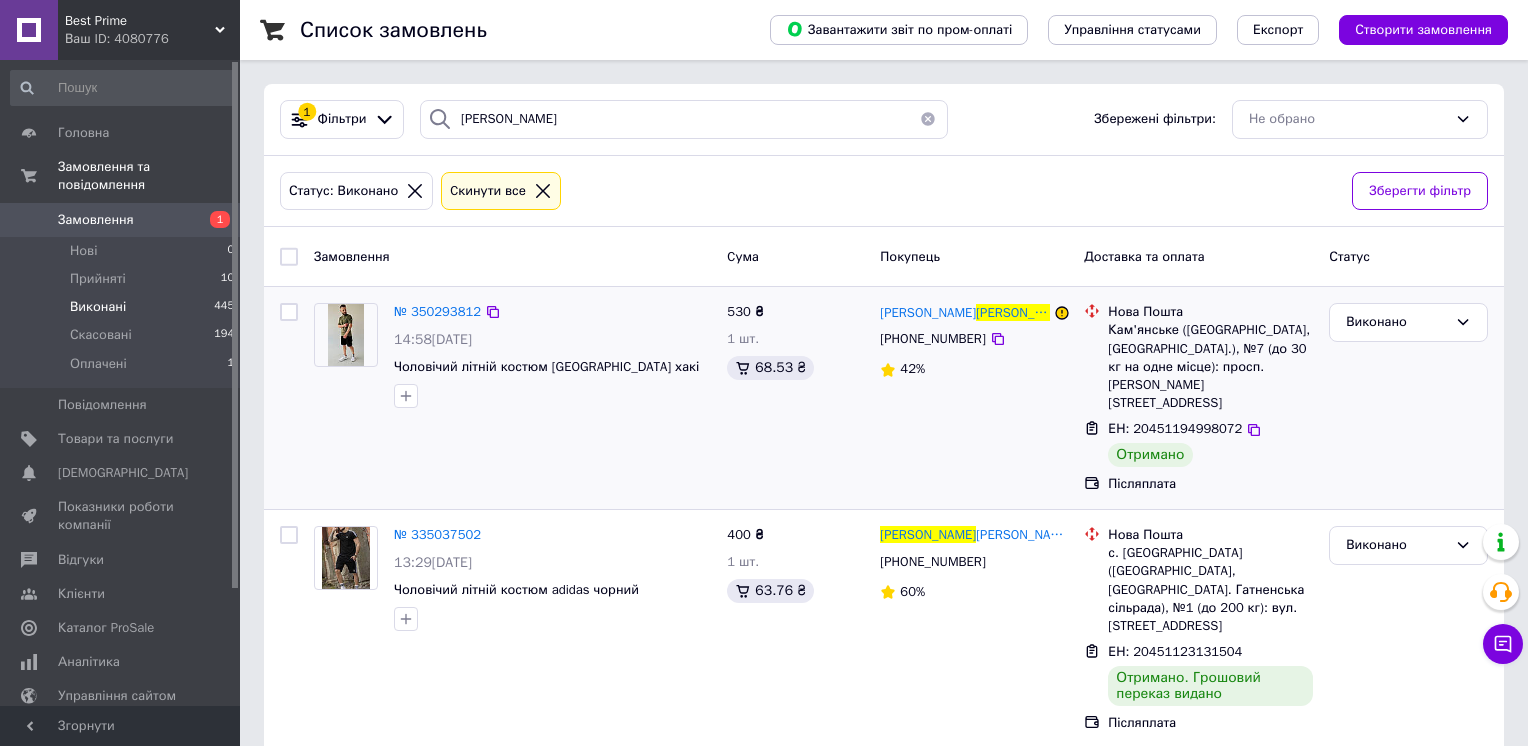 click at bounding box center [345, 335] 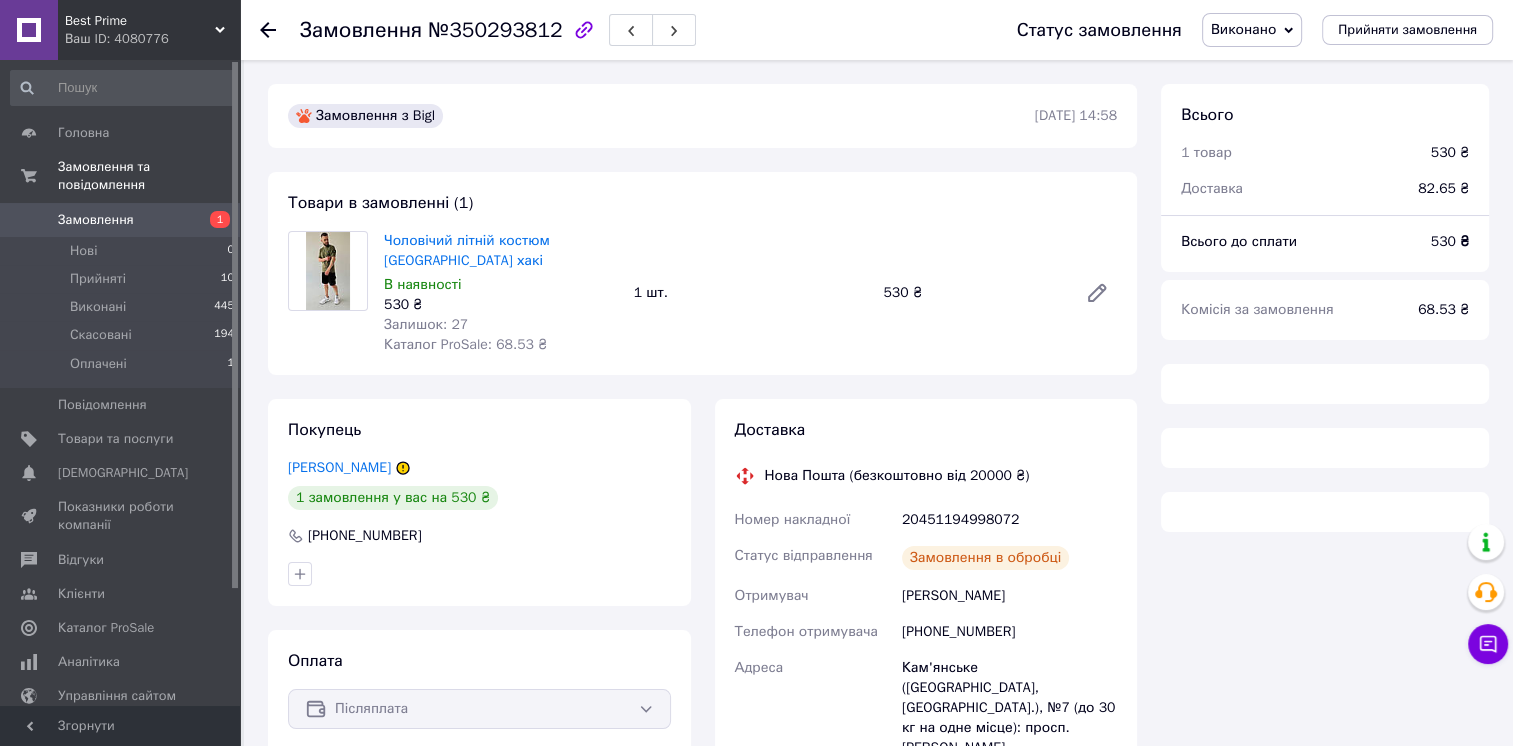scroll, scrollTop: 91, scrollLeft: 0, axis: vertical 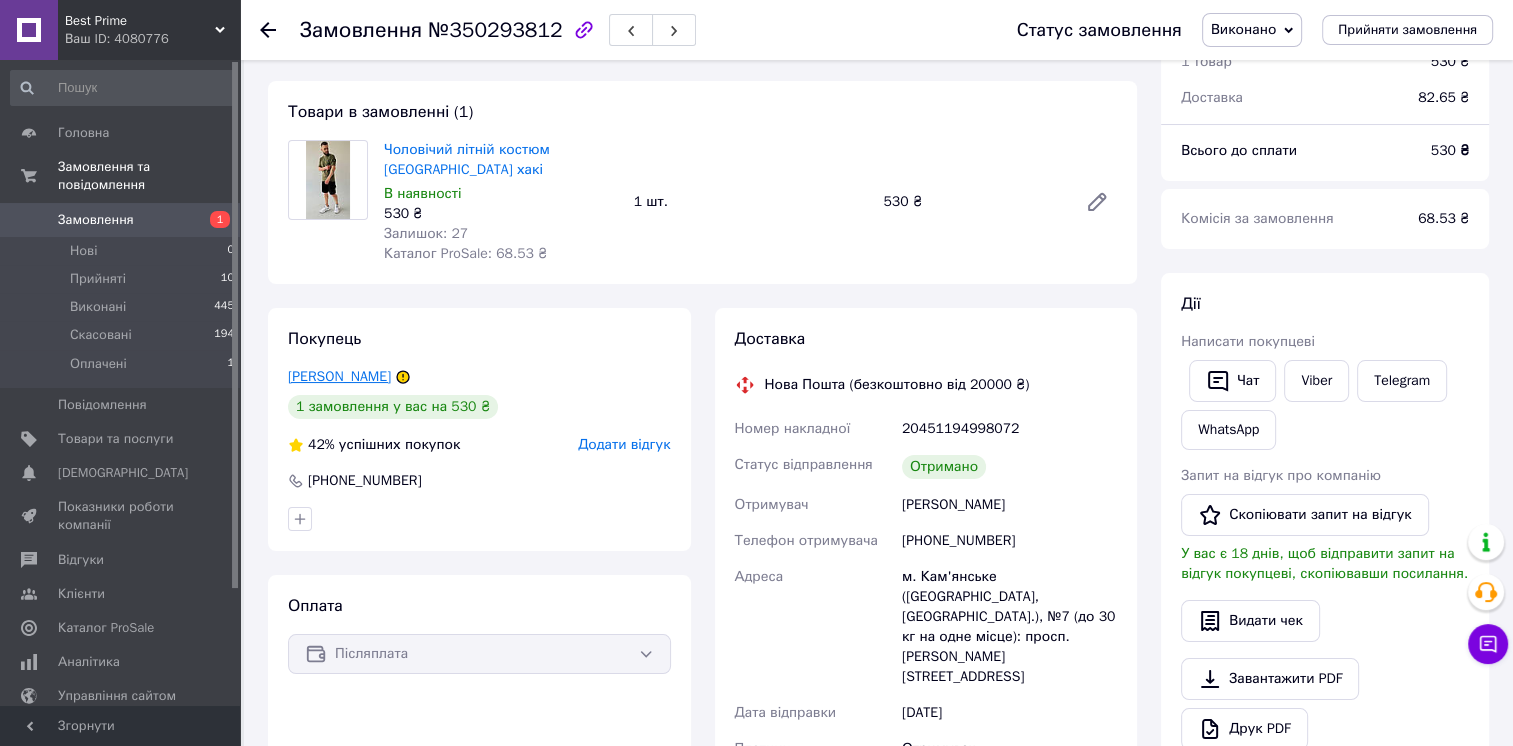 click on "[PERSON_NAME]" at bounding box center (339, 376) 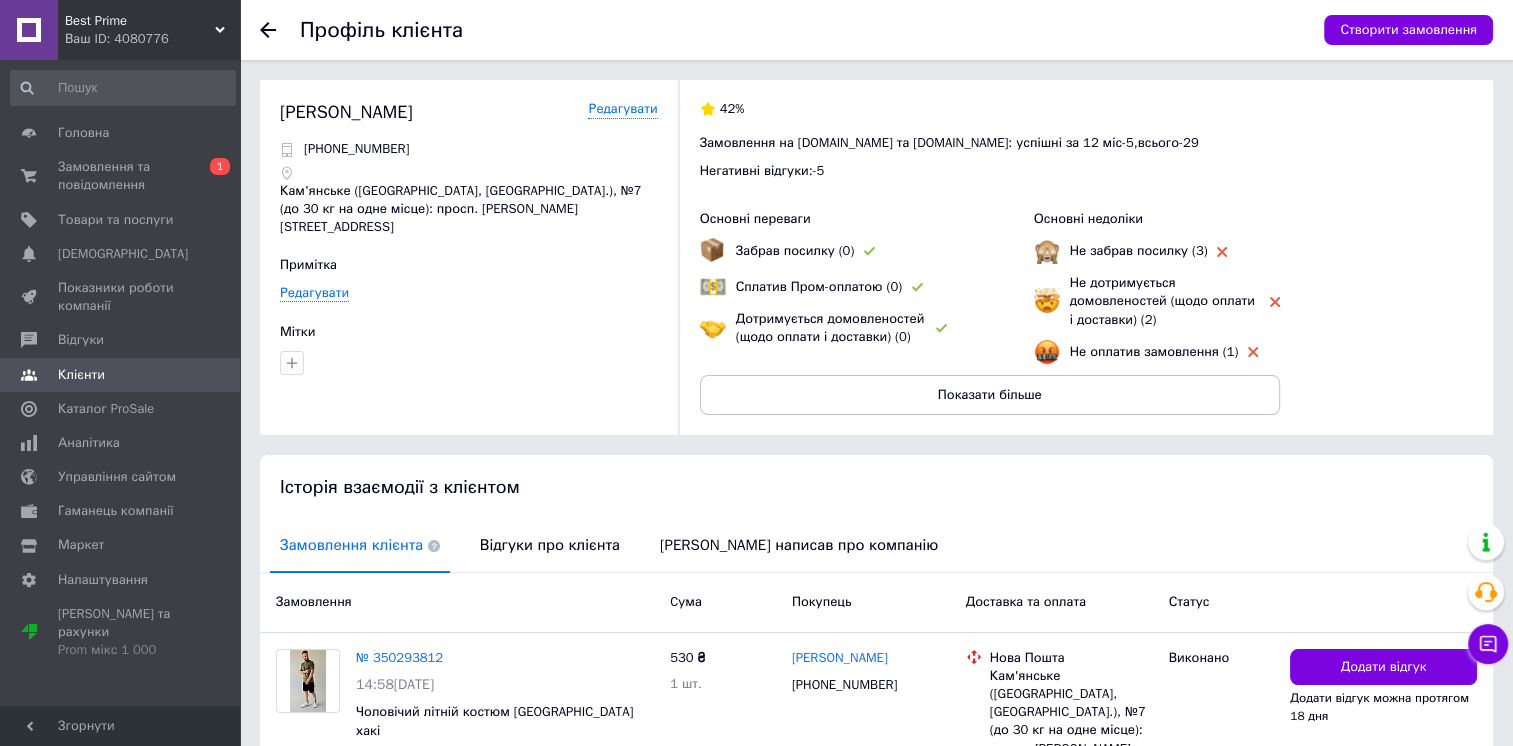scroll, scrollTop: 100, scrollLeft: 0, axis: vertical 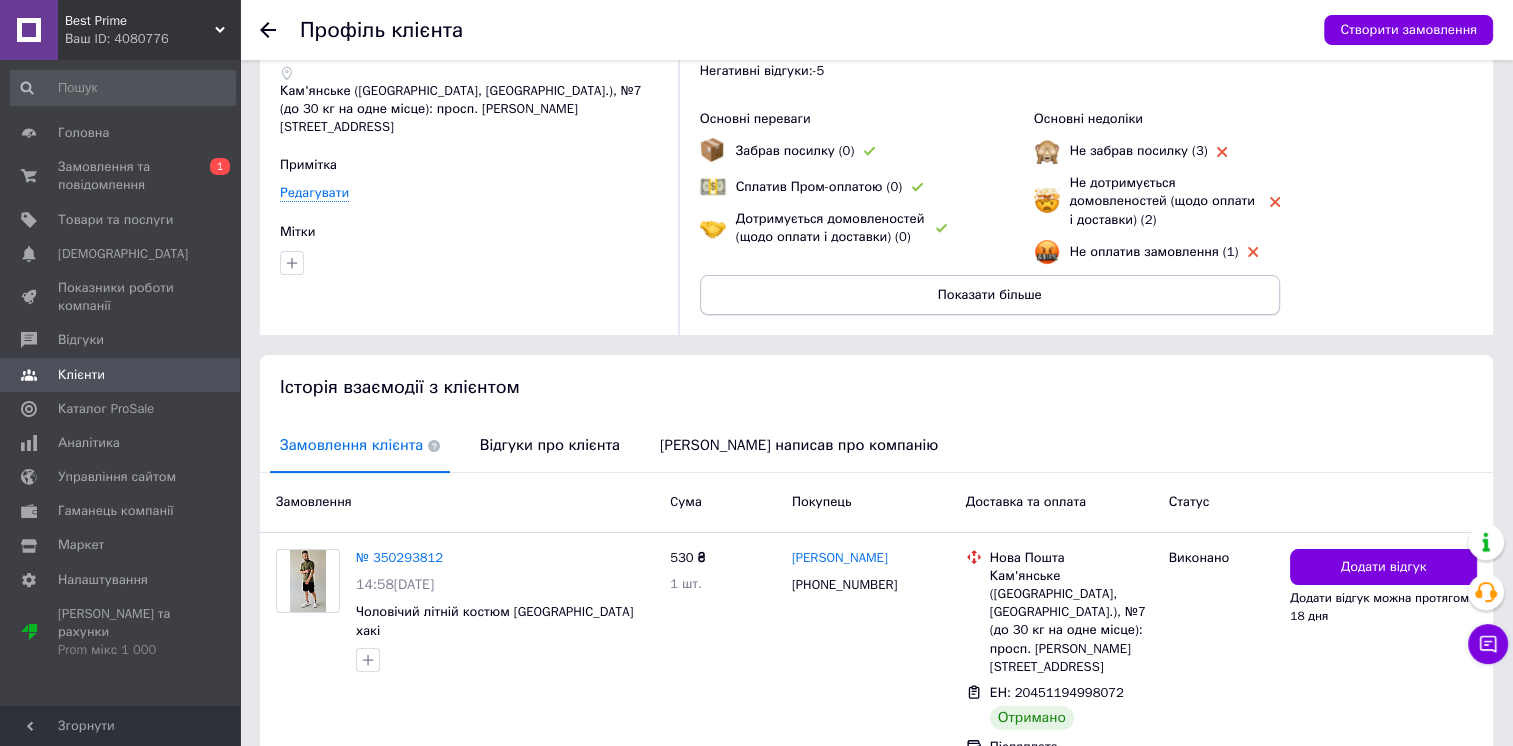 click on "Показати більше" at bounding box center [990, 295] 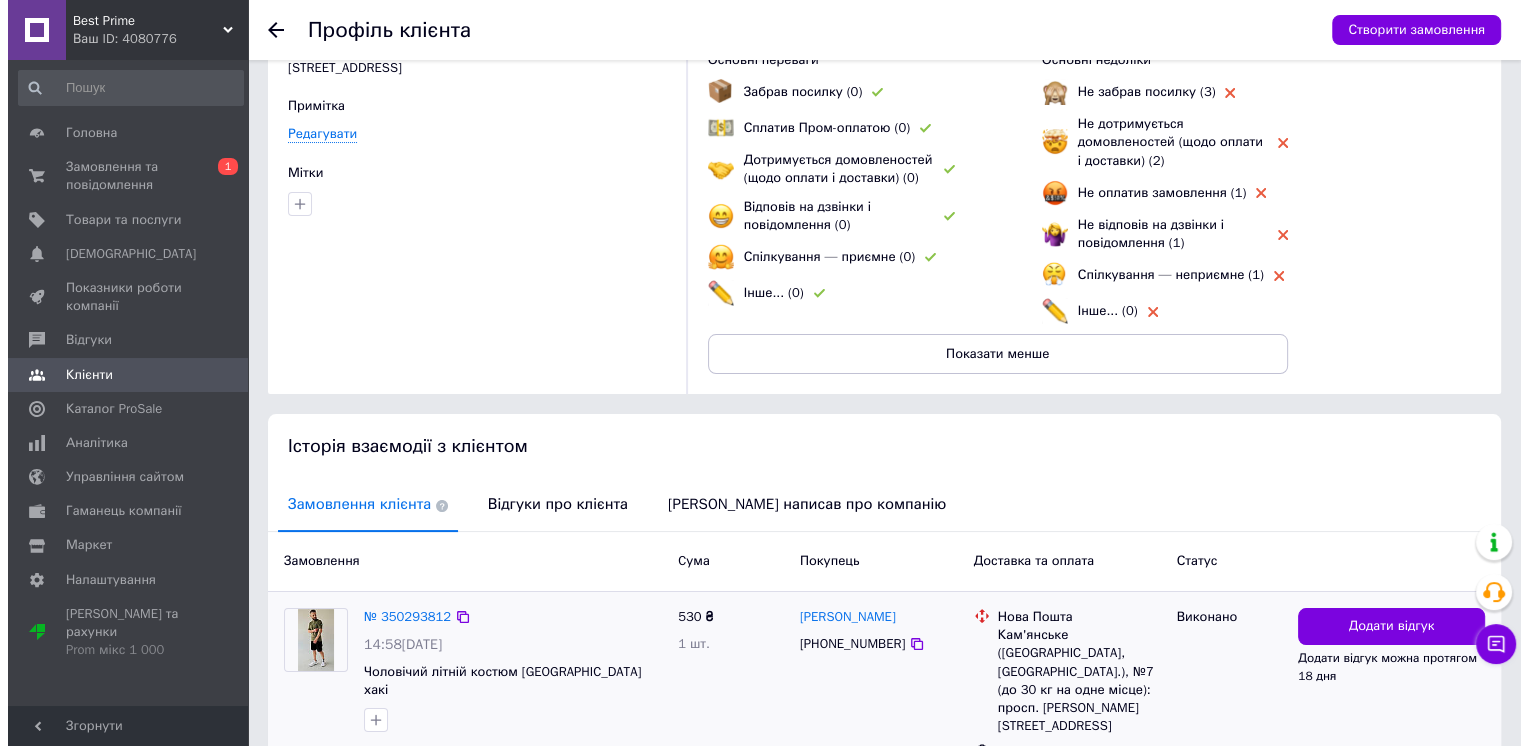 scroll, scrollTop: 200, scrollLeft: 0, axis: vertical 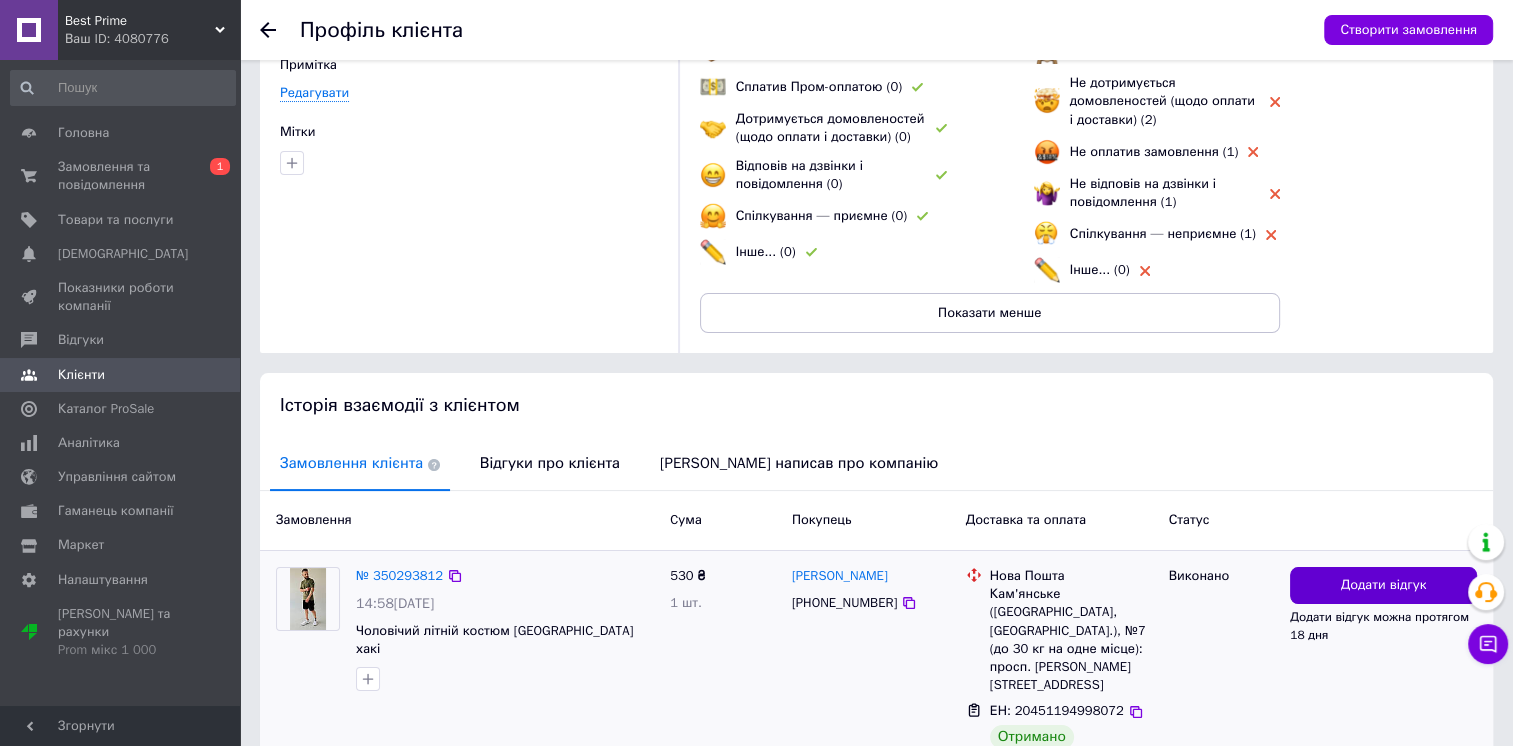 click on "Додати відгук" at bounding box center [1384, 585] 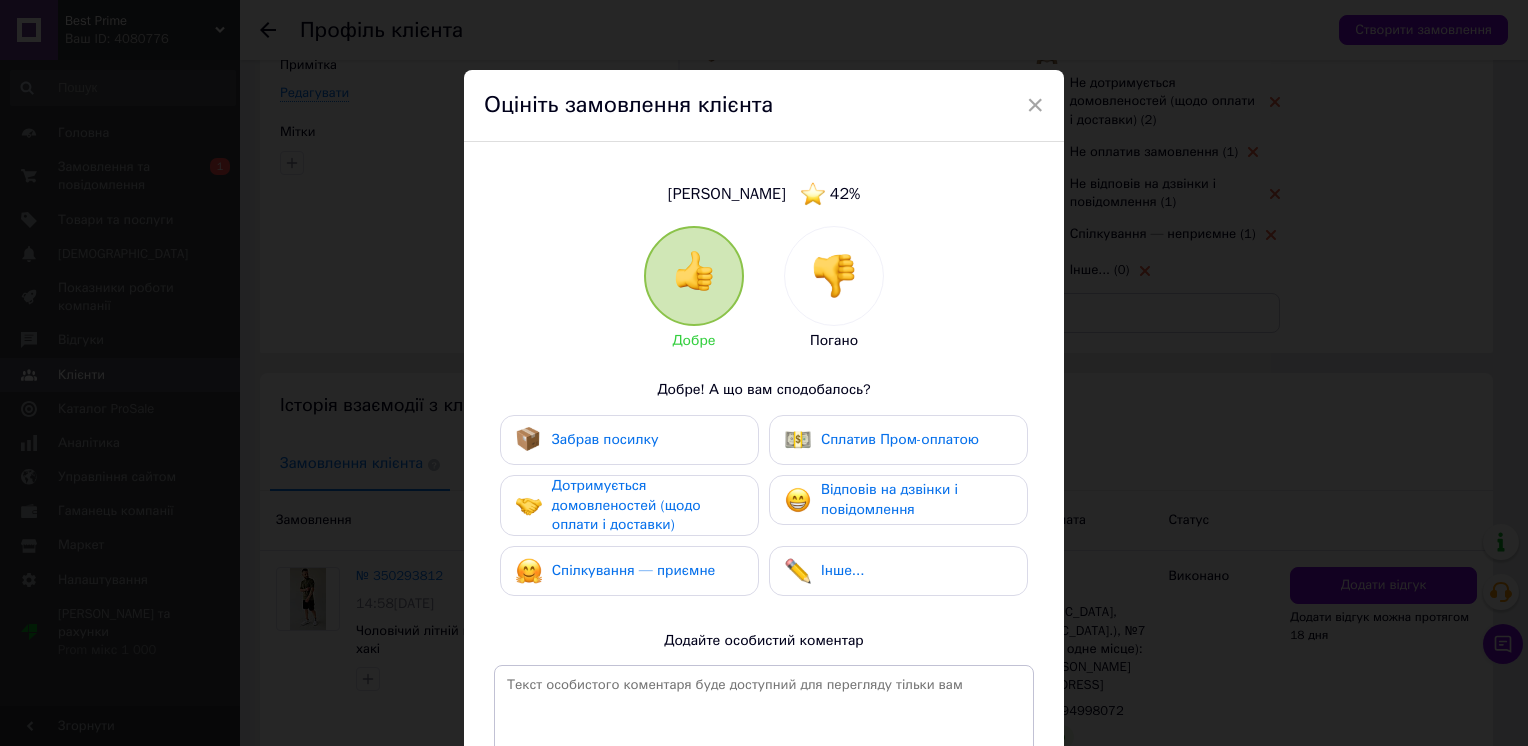 click at bounding box center [834, 276] 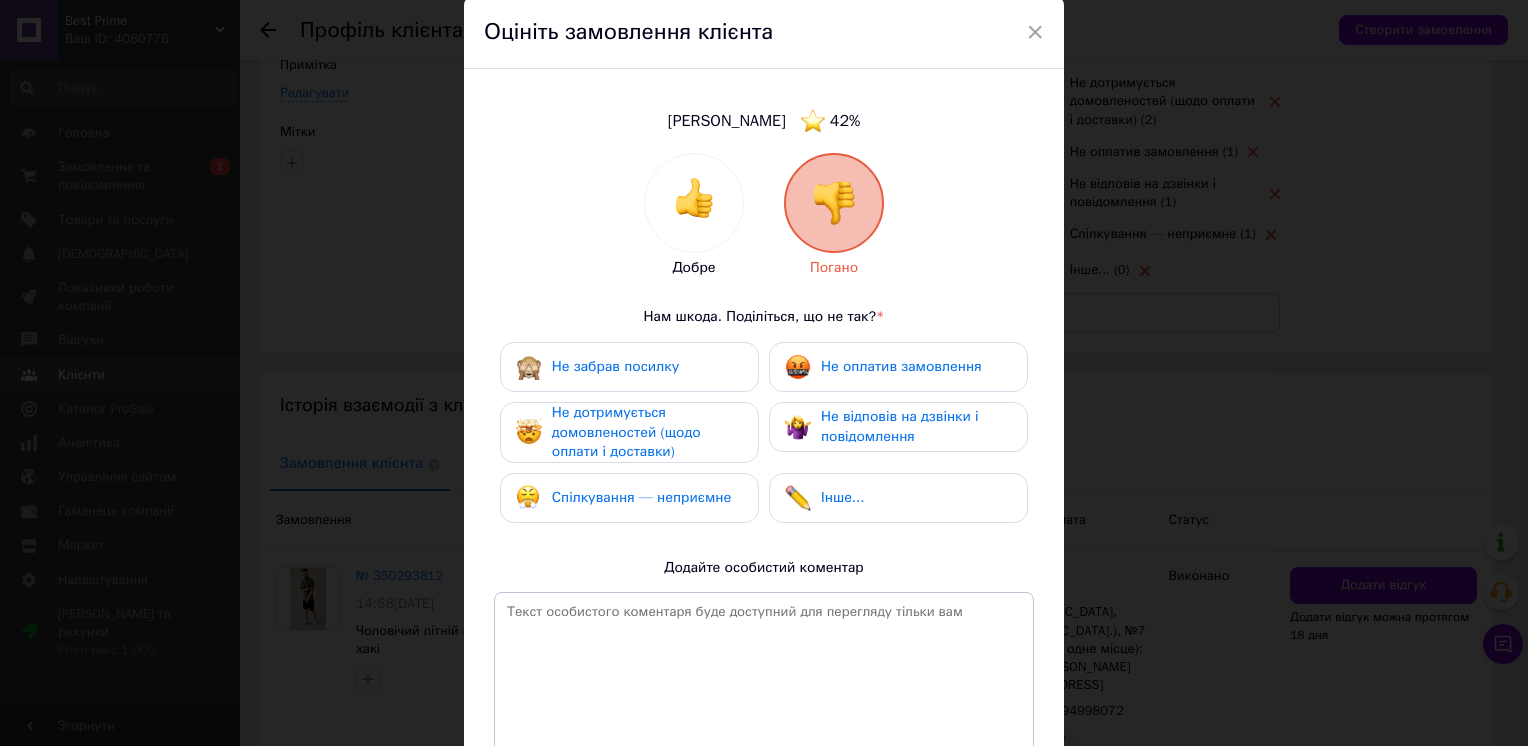 scroll, scrollTop: 100, scrollLeft: 0, axis: vertical 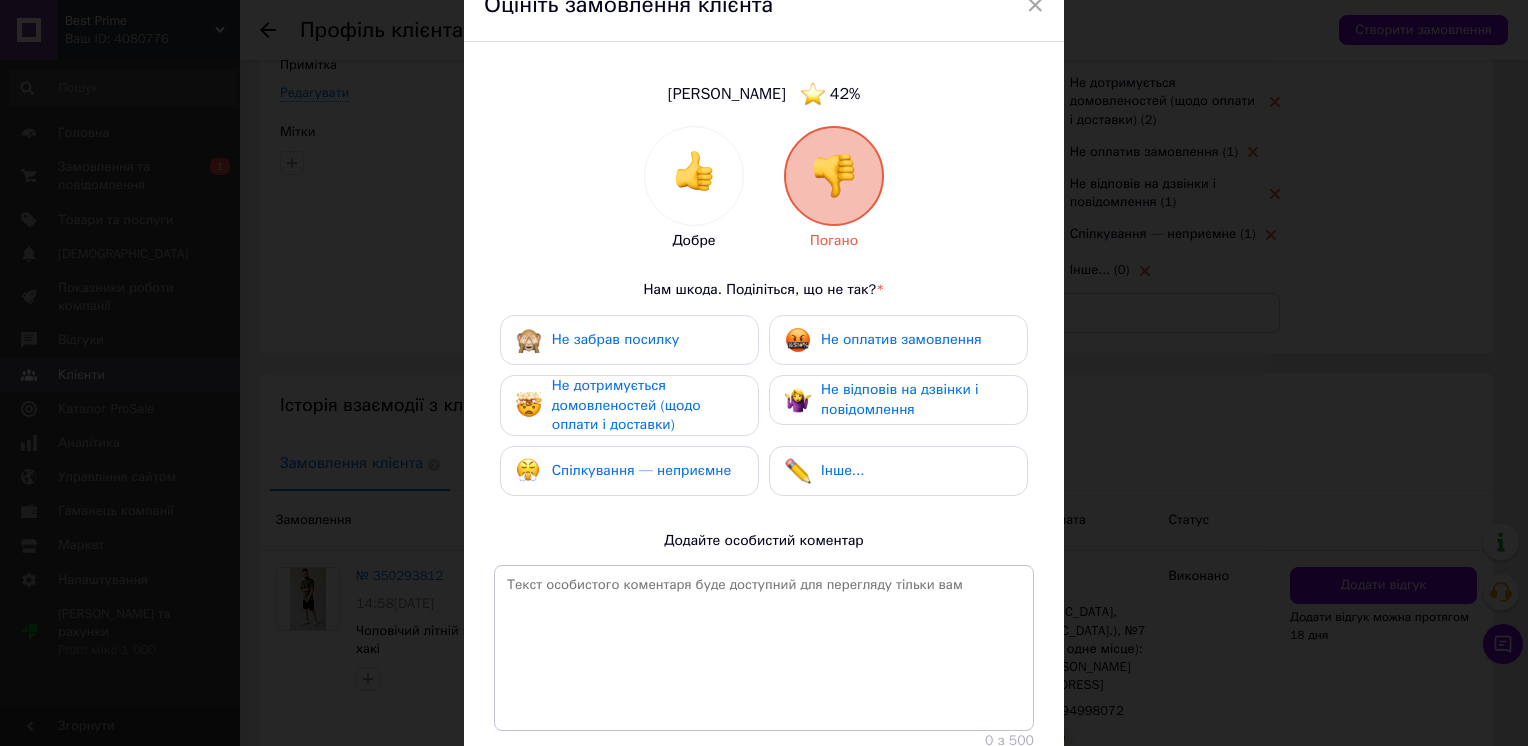 click on "Інше..." at bounding box center [824, 471] 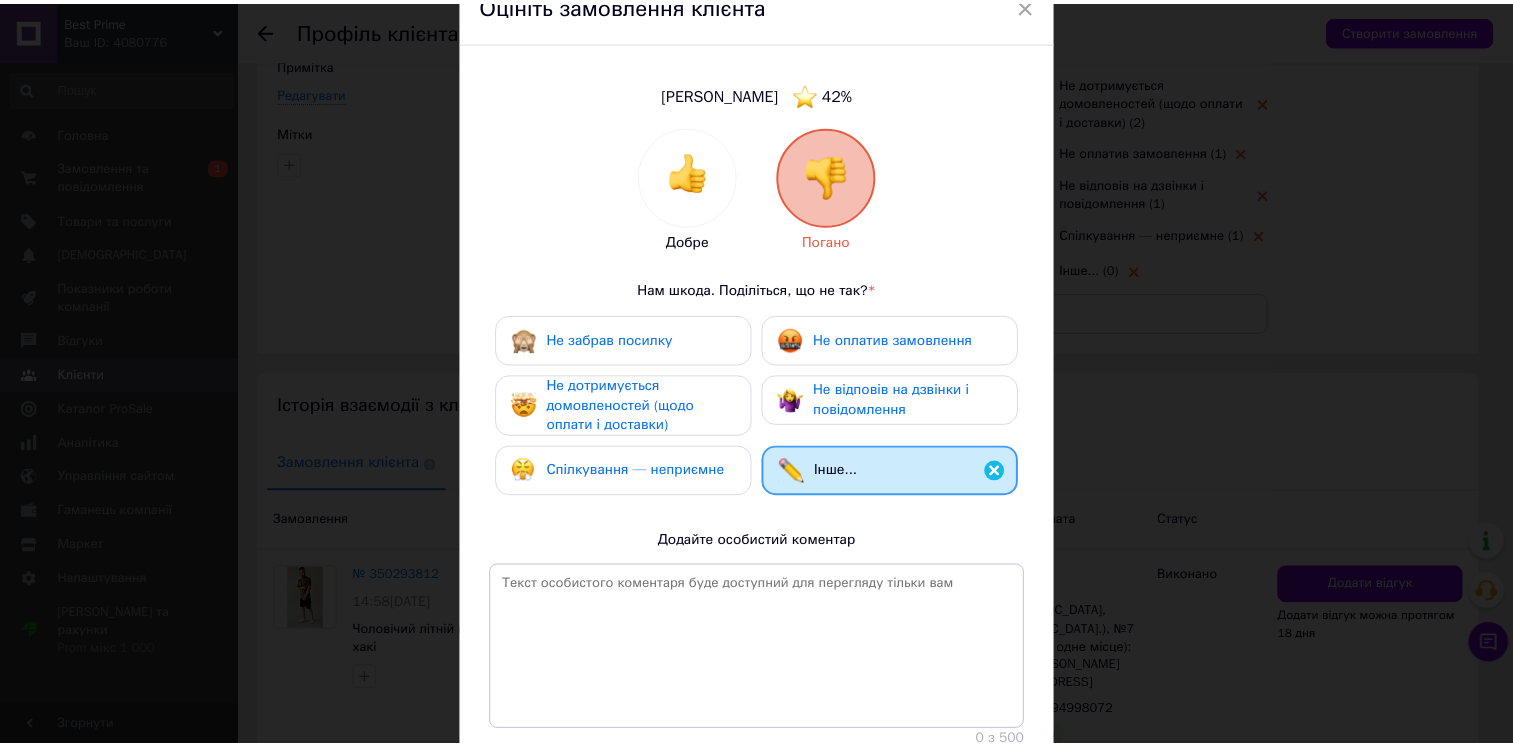 scroll, scrollTop: 200, scrollLeft: 0, axis: vertical 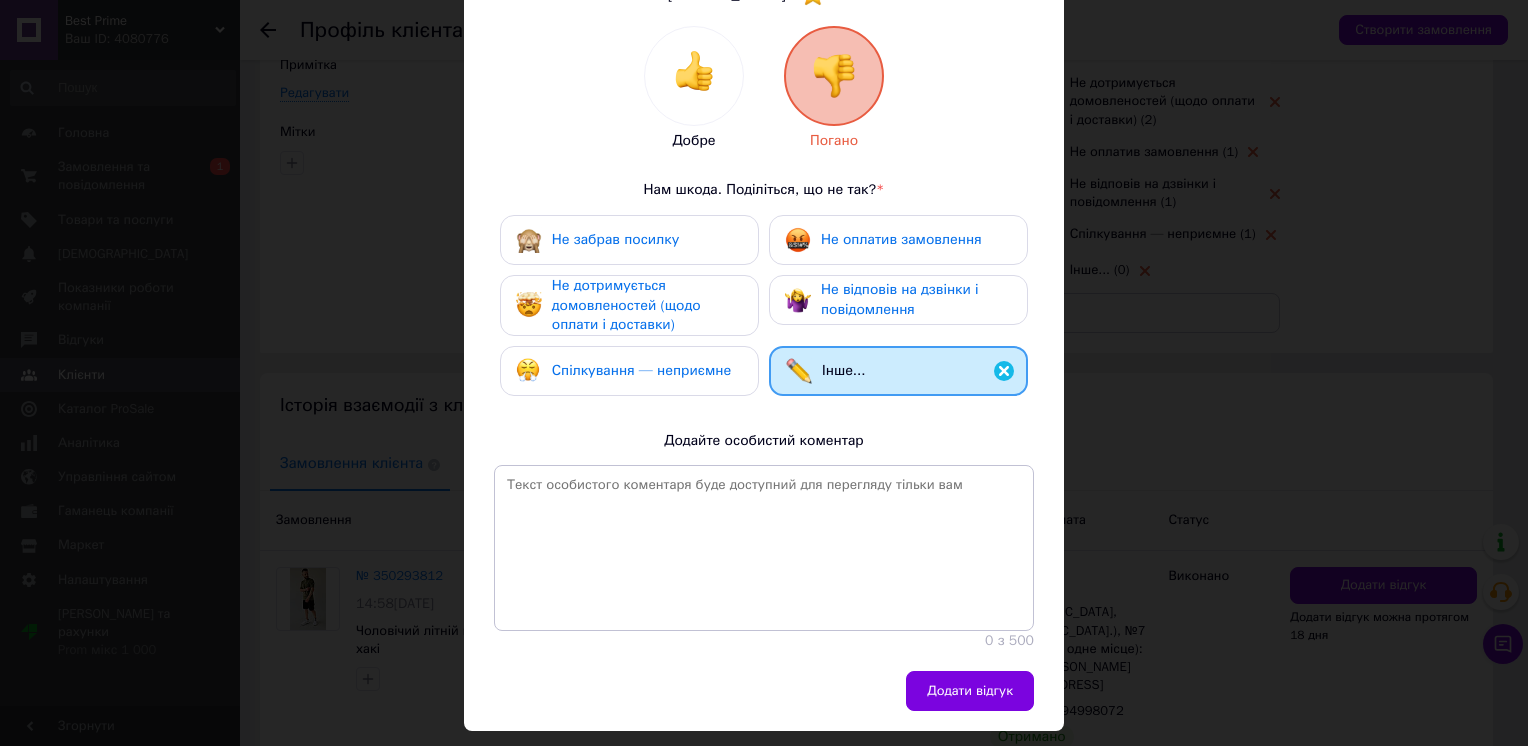 click on "Спілкування — неприємне" at bounding box center (623, 371) 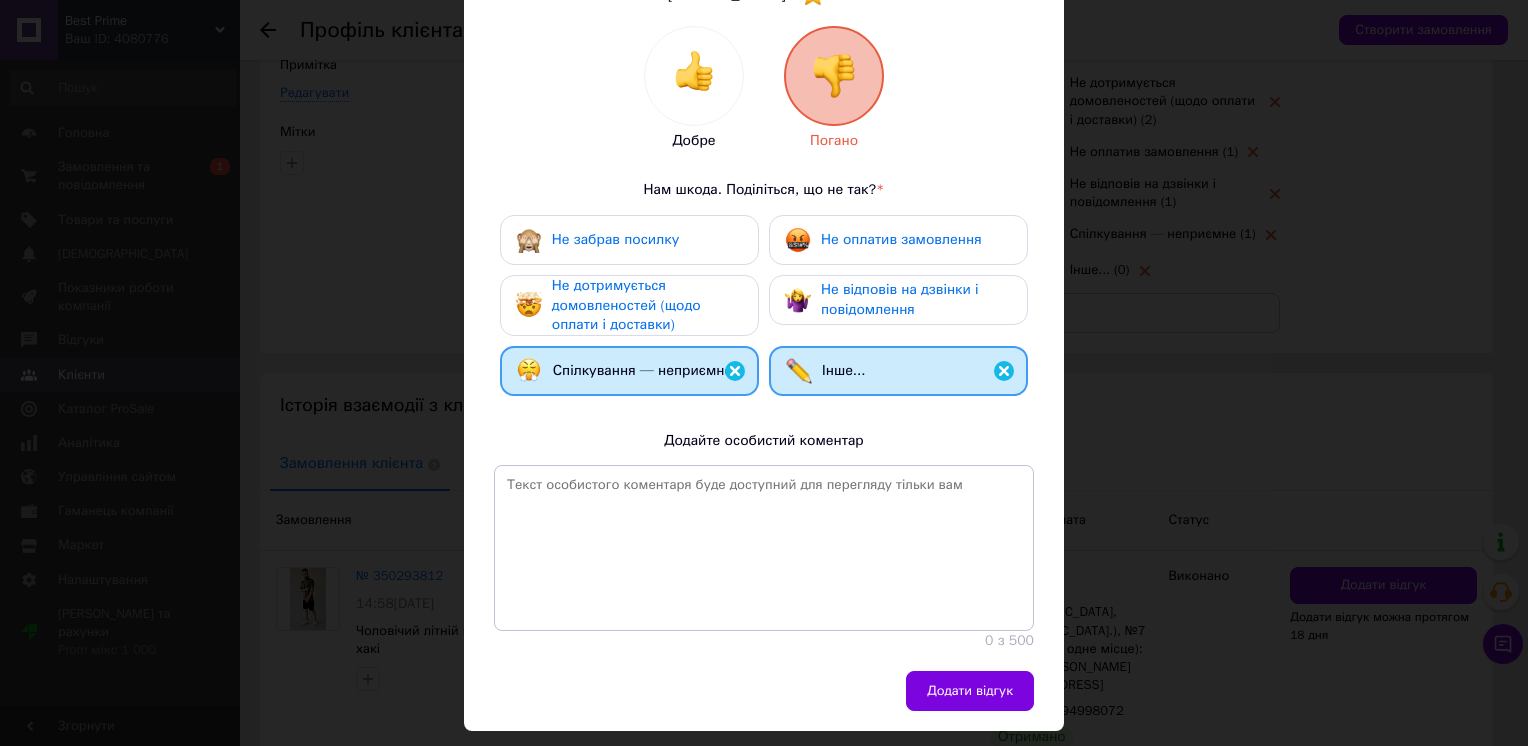 click on "Інше..." at bounding box center (898, 371) 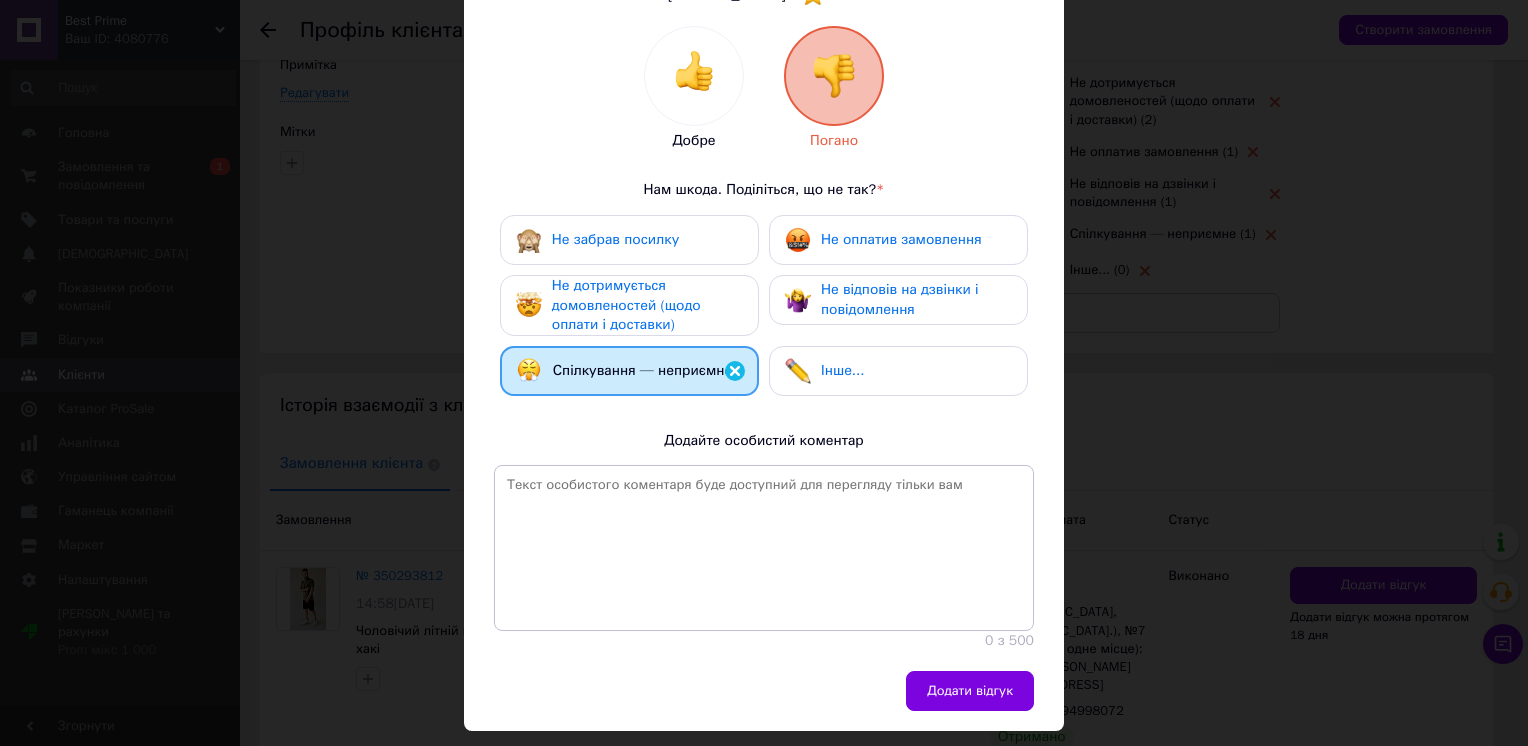 click on "Інше..." at bounding box center [898, 371] 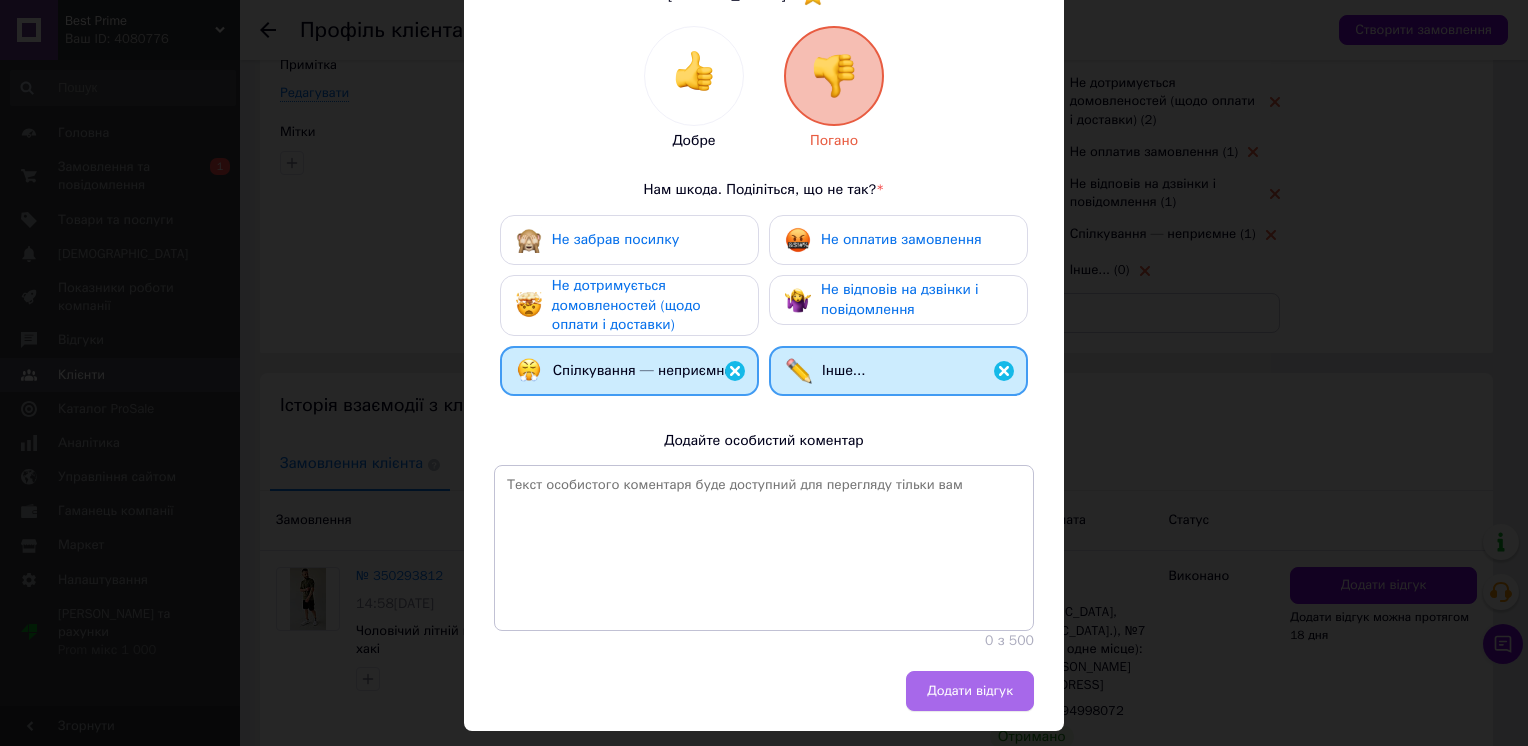 click on "Додати відгук" at bounding box center (970, 691) 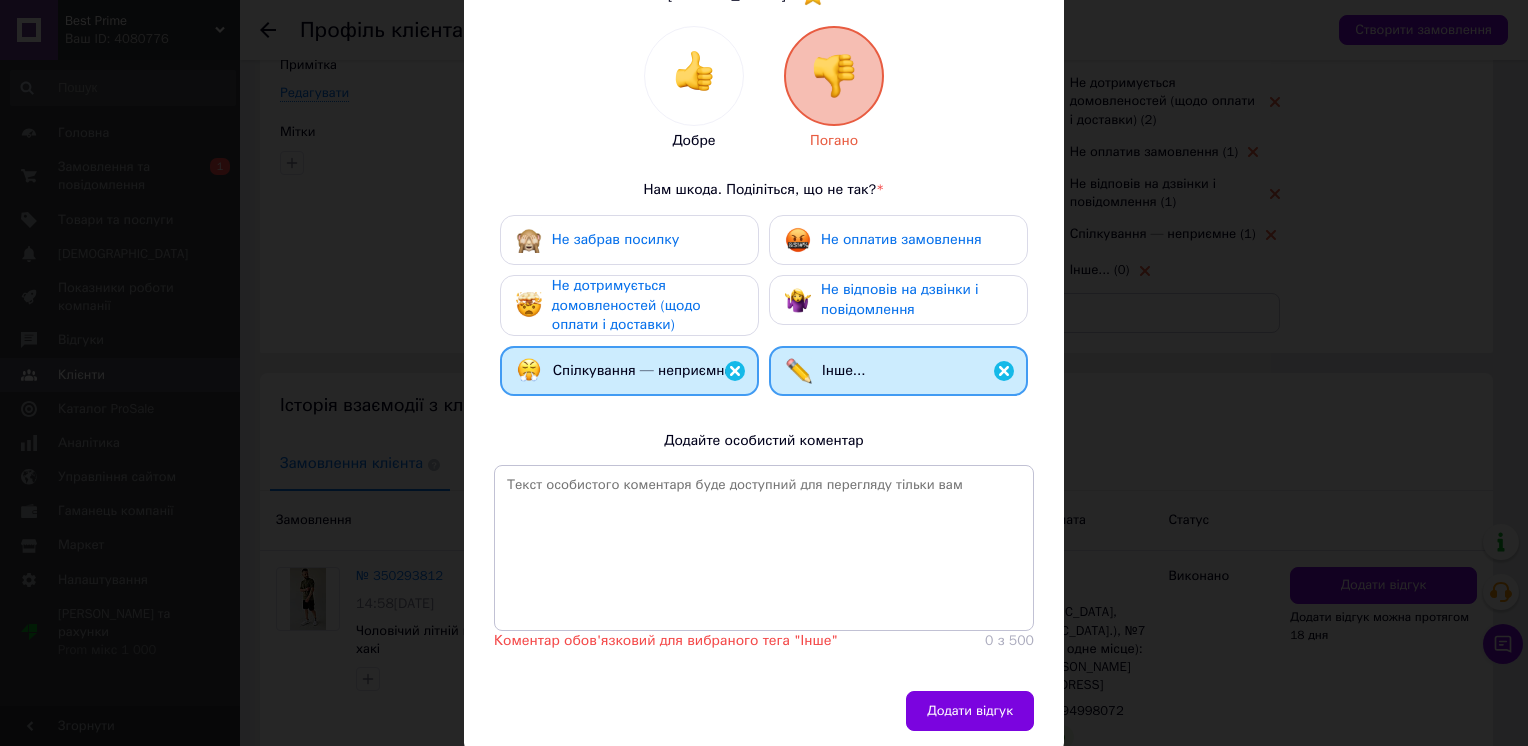 click on "Інше..." at bounding box center [898, 371] 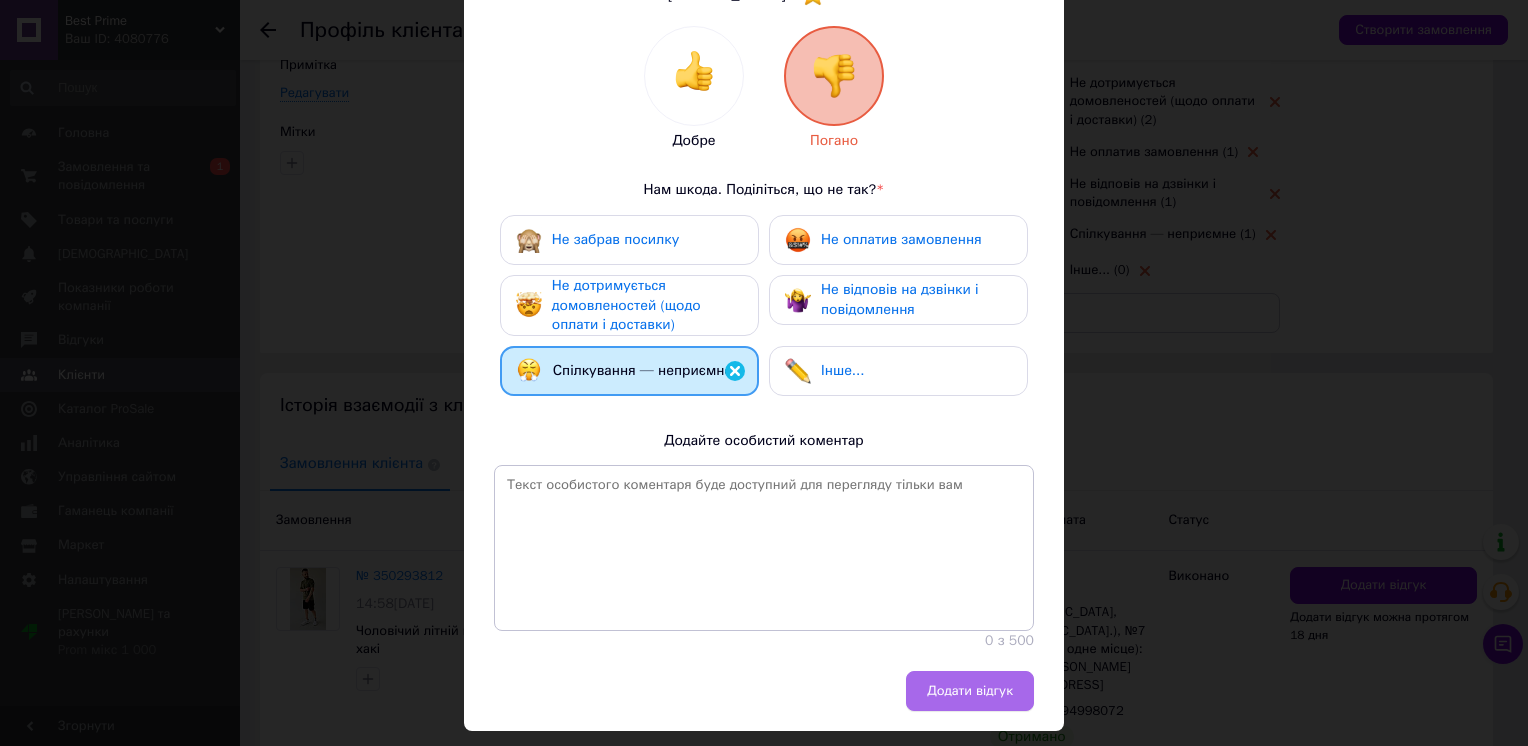 click on "Додати відгук" at bounding box center (970, 691) 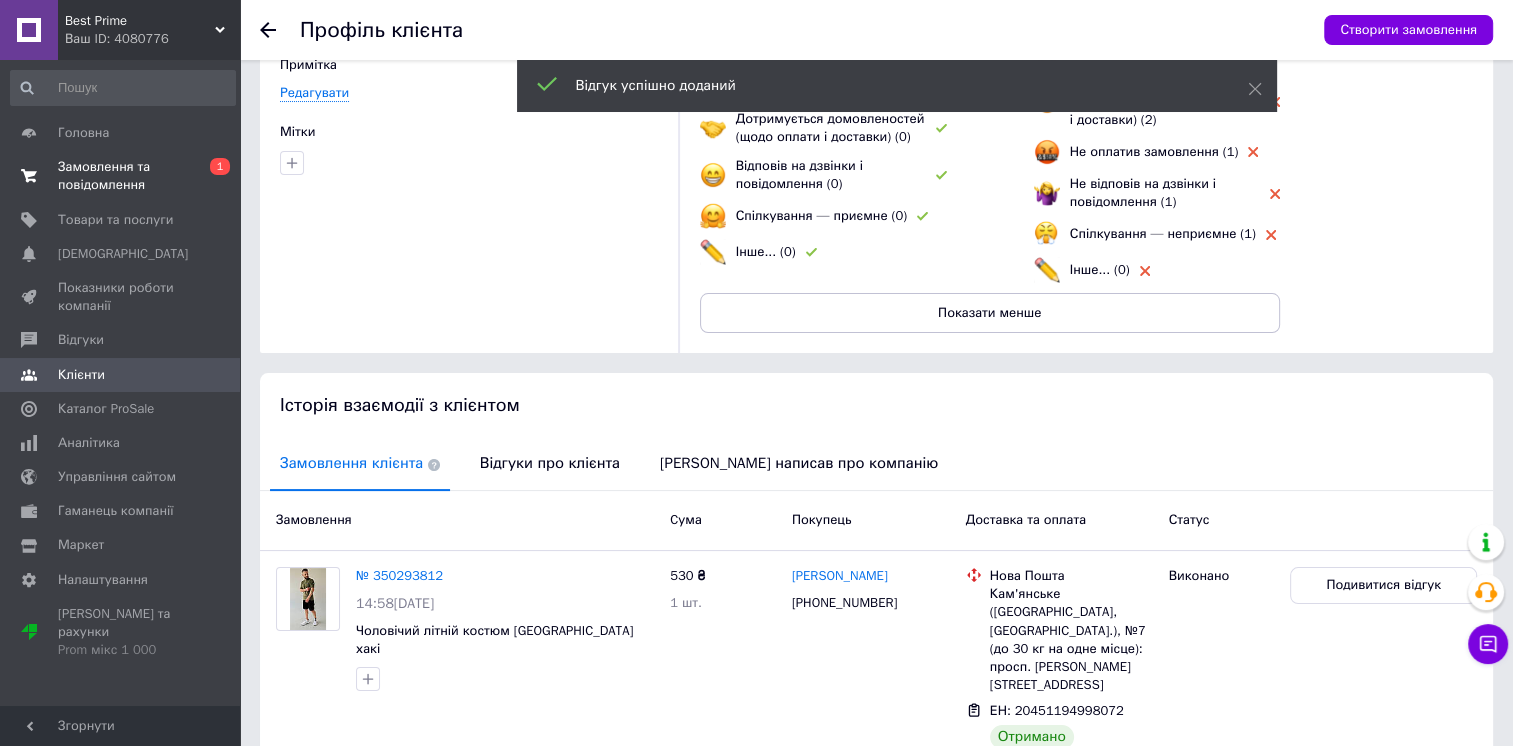 click on "Замовлення та повідомлення" at bounding box center (121, 176) 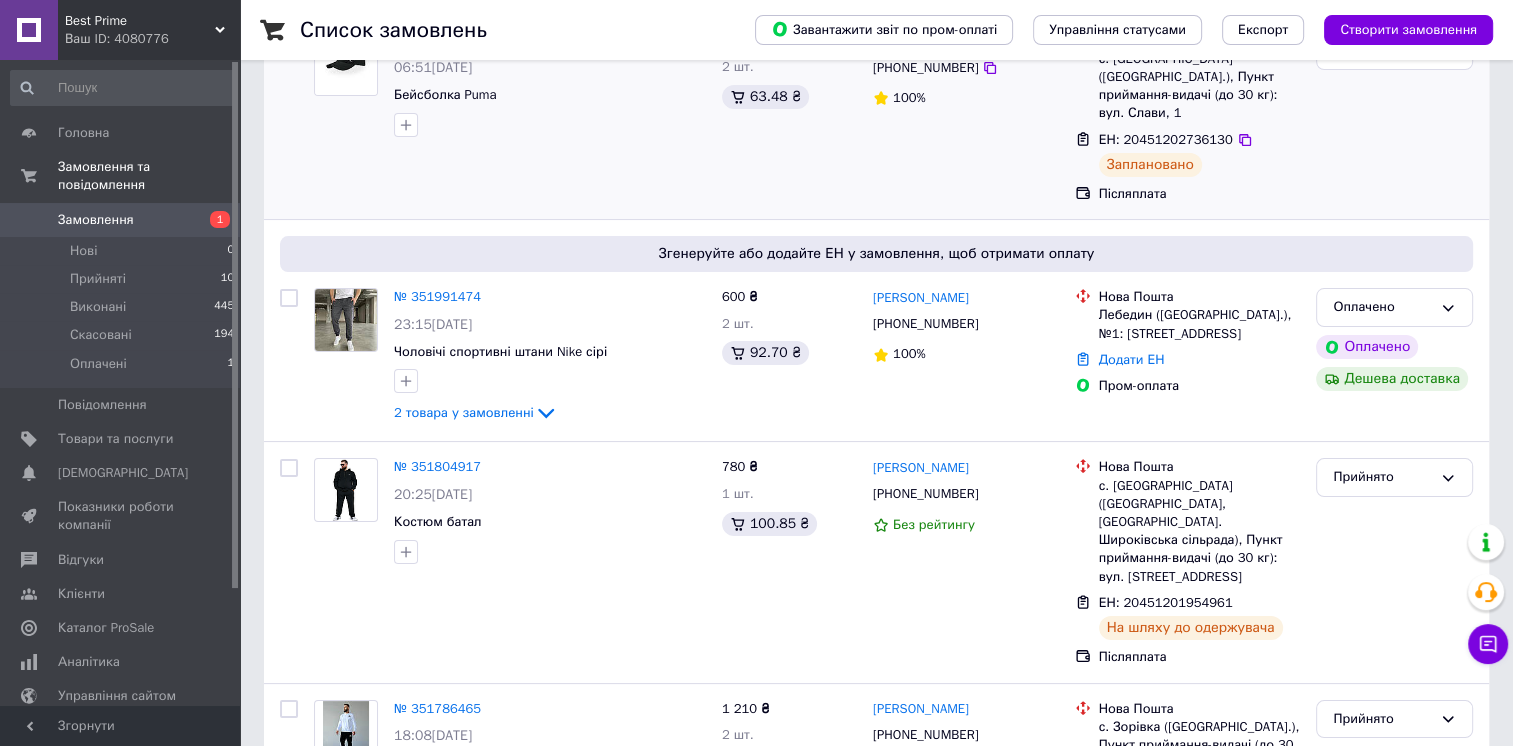 scroll, scrollTop: 0, scrollLeft: 0, axis: both 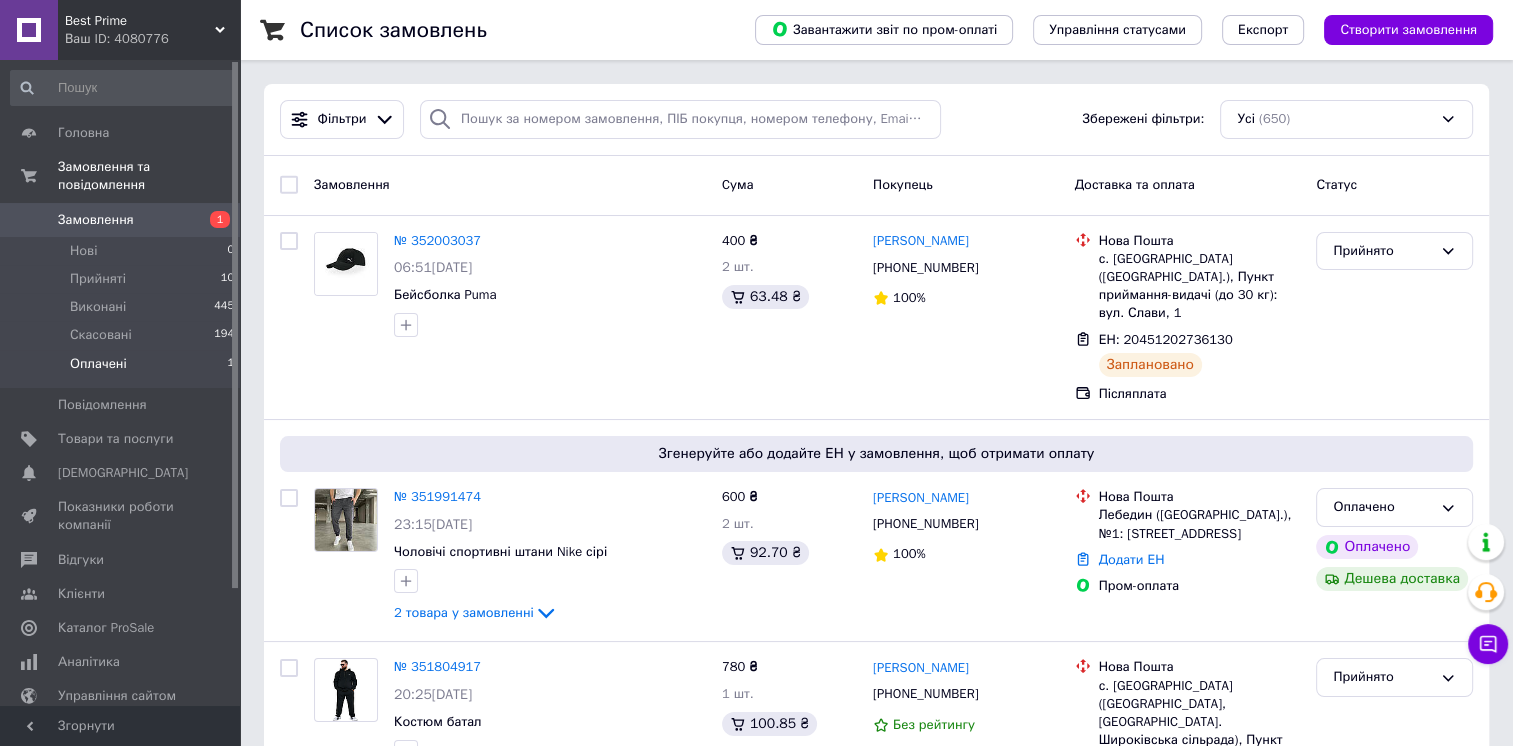 click on "Оплачені" at bounding box center [98, 364] 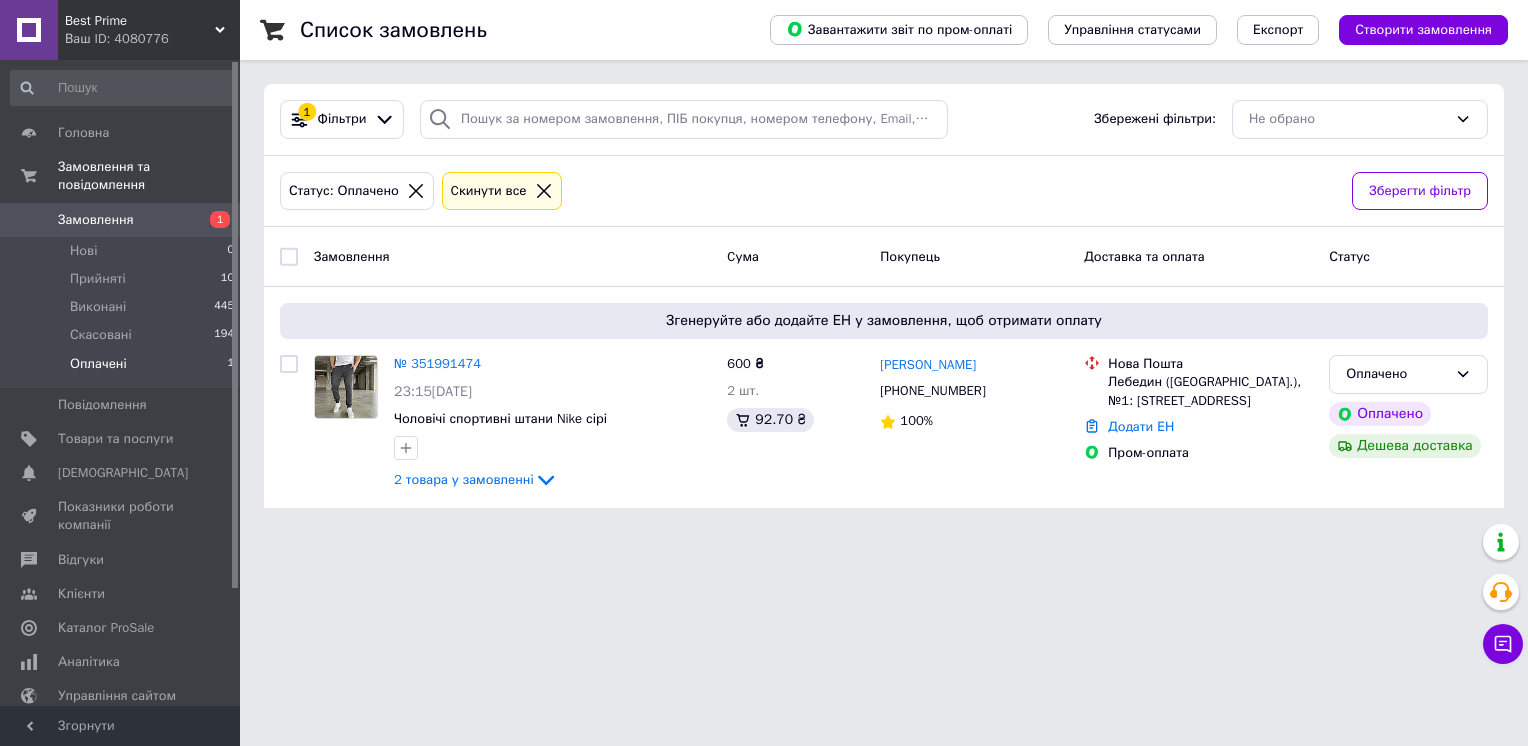 click on "Best Prime Ваш ID: 4080776 Сайт Best Prime Кабінет покупця Перевірити стан системи Сторінка на порталі Довідка Вийти Головна Замовлення та повідомлення Замовлення 1 Нові 0 Прийняті 10 Виконані 445 Скасовані 194 Оплачені 1 Повідомлення 0 Товари та послуги Сповіщення 0 0 Показники роботи компанії Відгуки Клієнти Каталог ProSale Аналітика Управління сайтом Гаманець компанії [PERSON_NAME] Тарифи та рахунки Prom мікс 1 000 Згорнути
Список замовлень   Завантажити звіт по пром-оплаті Управління статусами Експорт 1 100%" at bounding box center [764, 266] 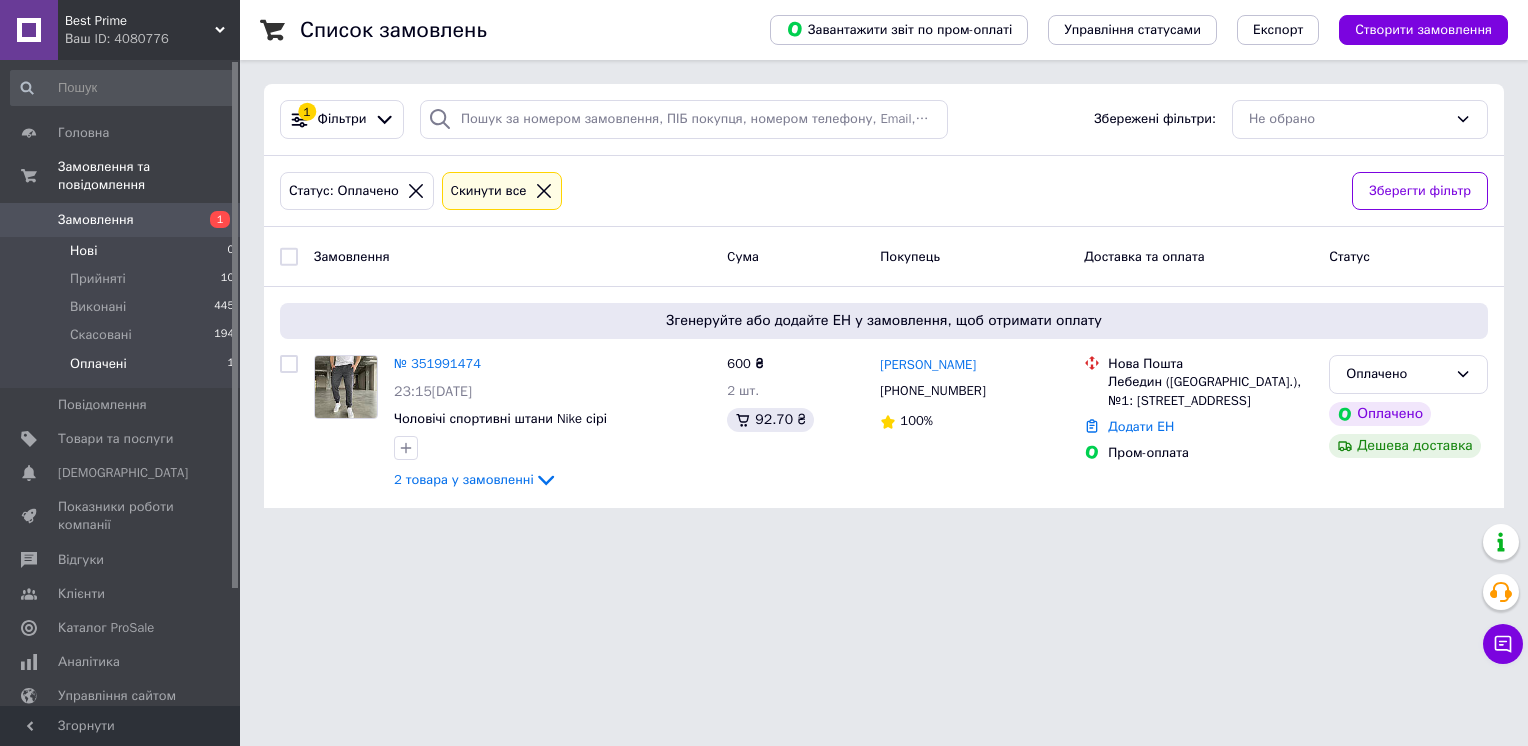 click on "Нові 0" at bounding box center [123, 251] 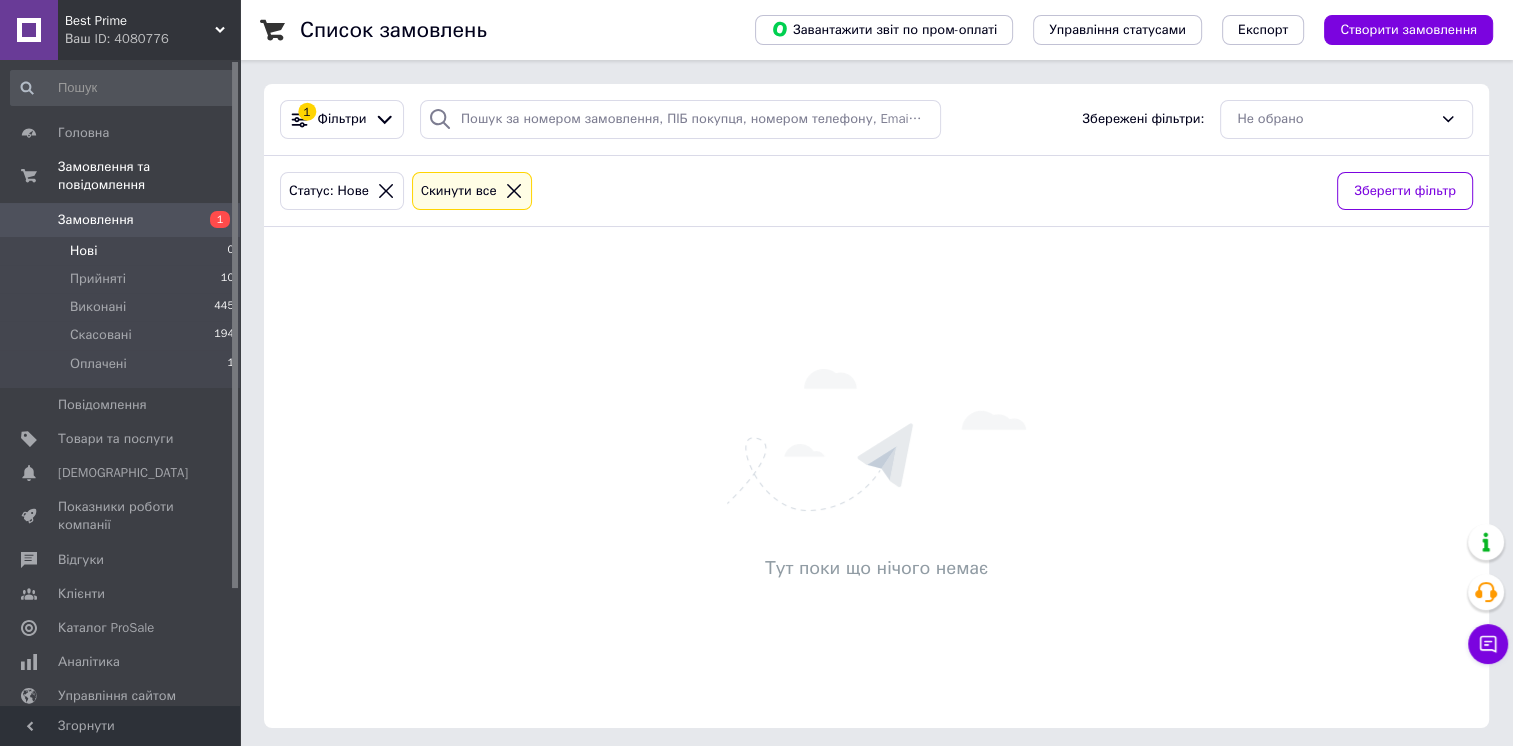 click on "Список замовлень   Завантажити звіт по пром-оплаті Управління статусами Експорт Створити замовлення 1 Фільтри Збережені фільтри: Не обрано Статус: Нове Cкинути все Зберегти фільтр Тут поки що нічого немає" at bounding box center (876, 376) 